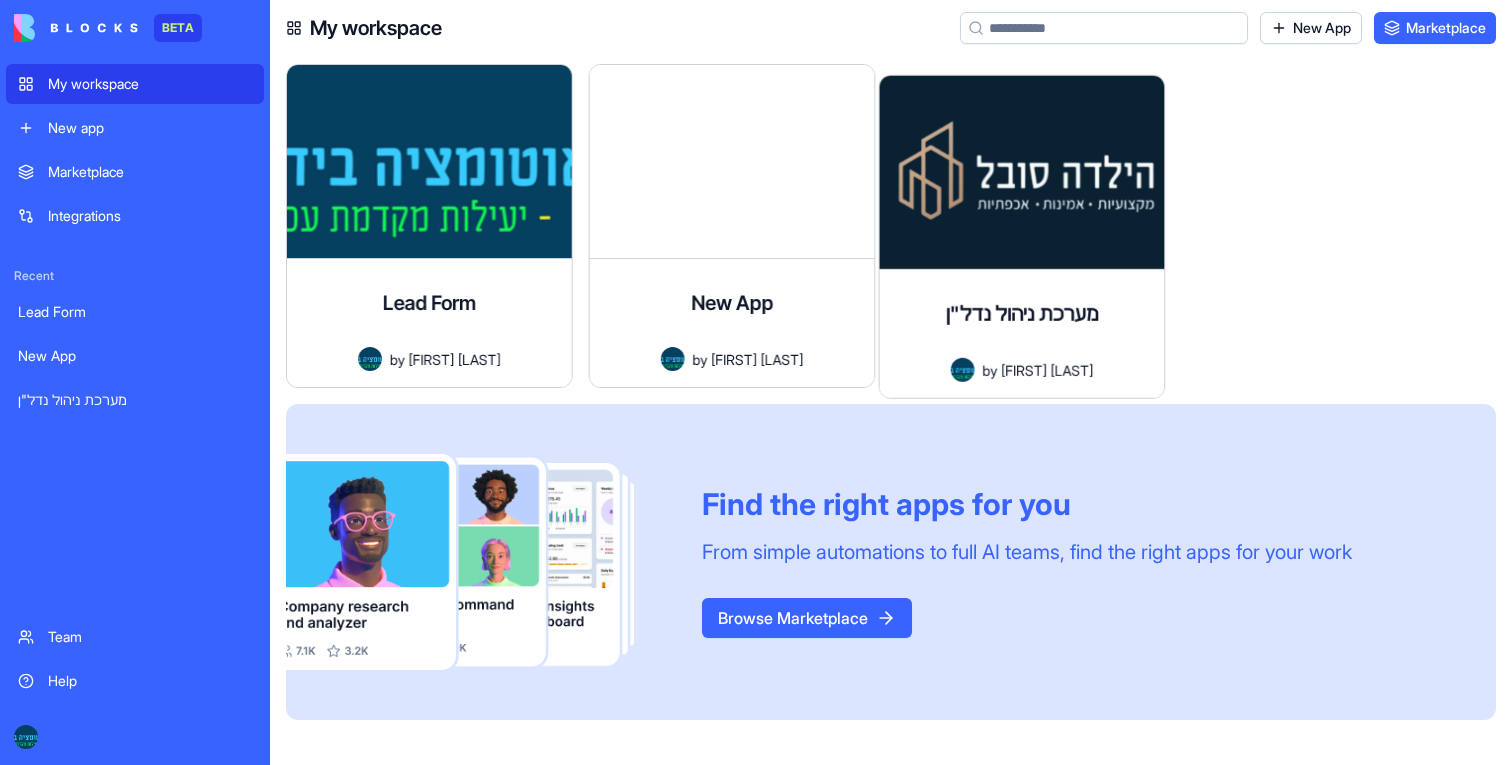 scroll, scrollTop: 0, scrollLeft: 0, axis: both 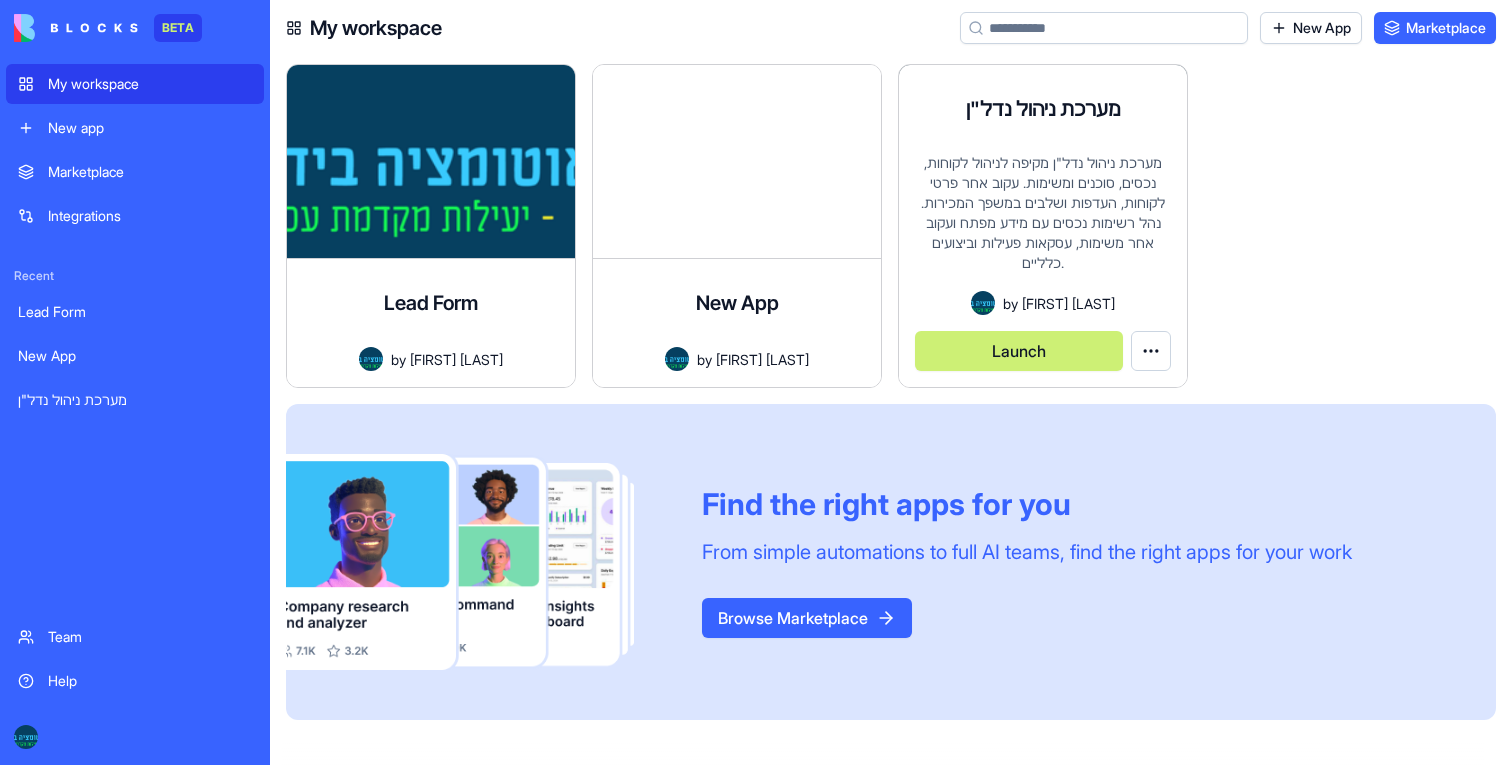 click on "Launch" at bounding box center [1019, 351] 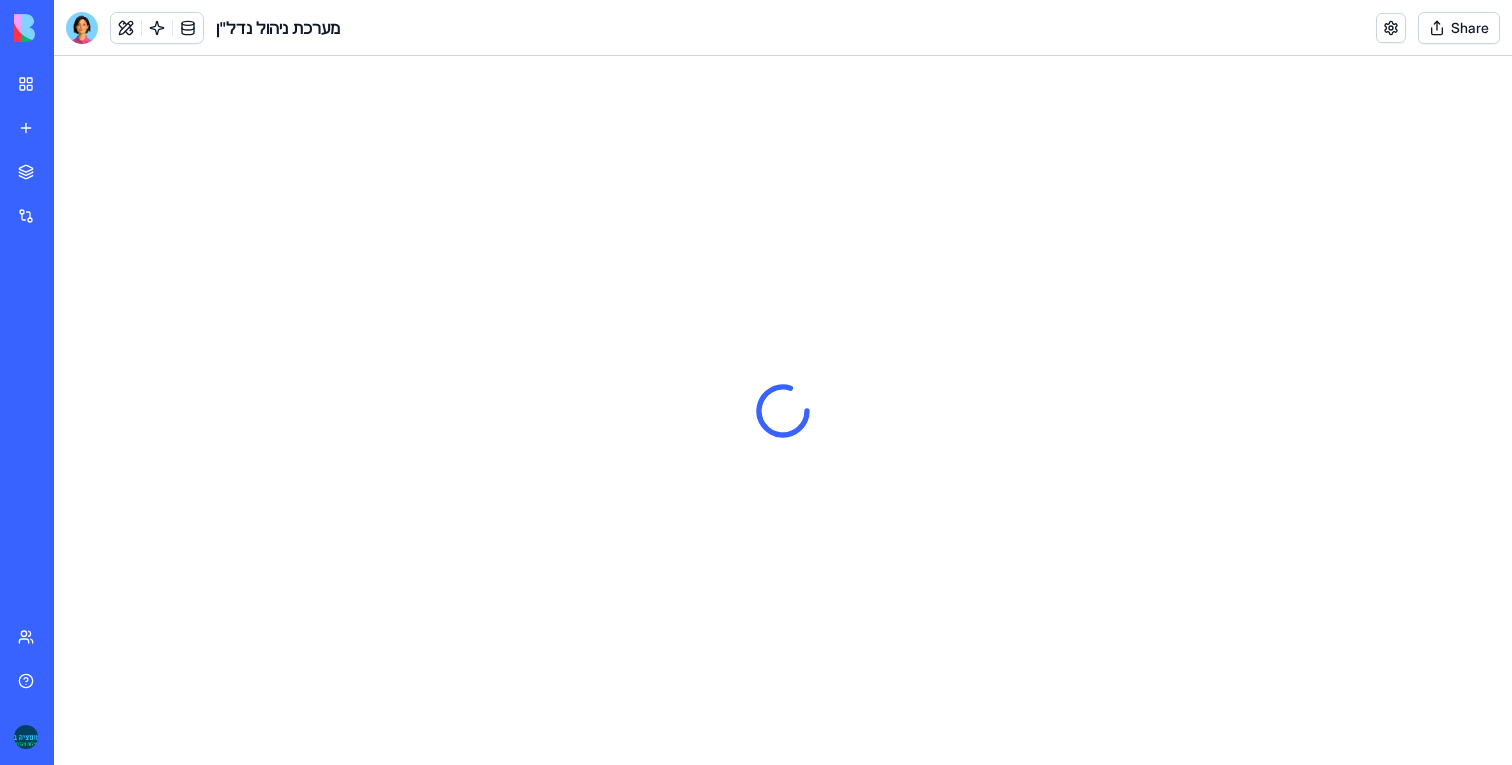 scroll, scrollTop: 0, scrollLeft: 0, axis: both 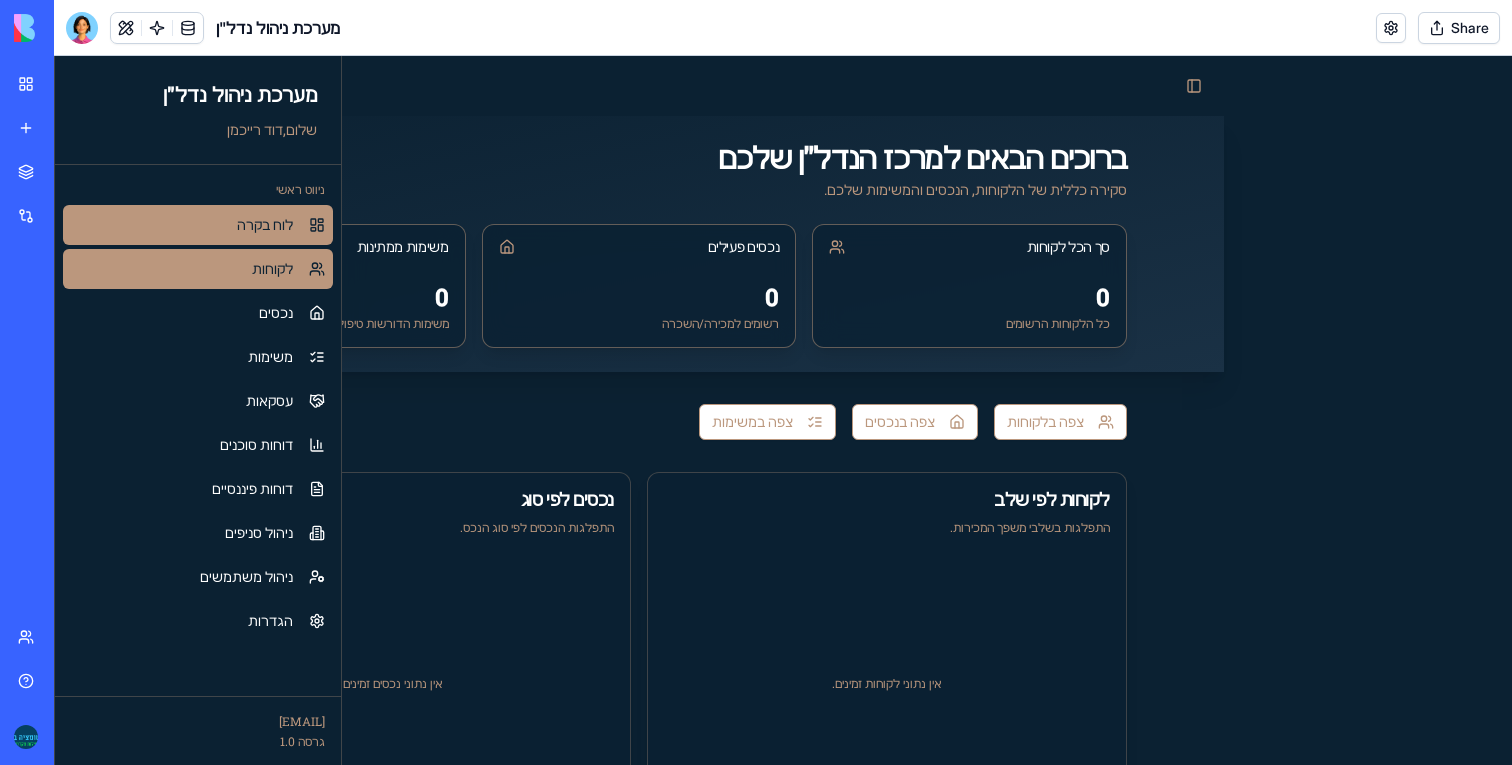 click on "לקוחות" at bounding box center (198, 269) 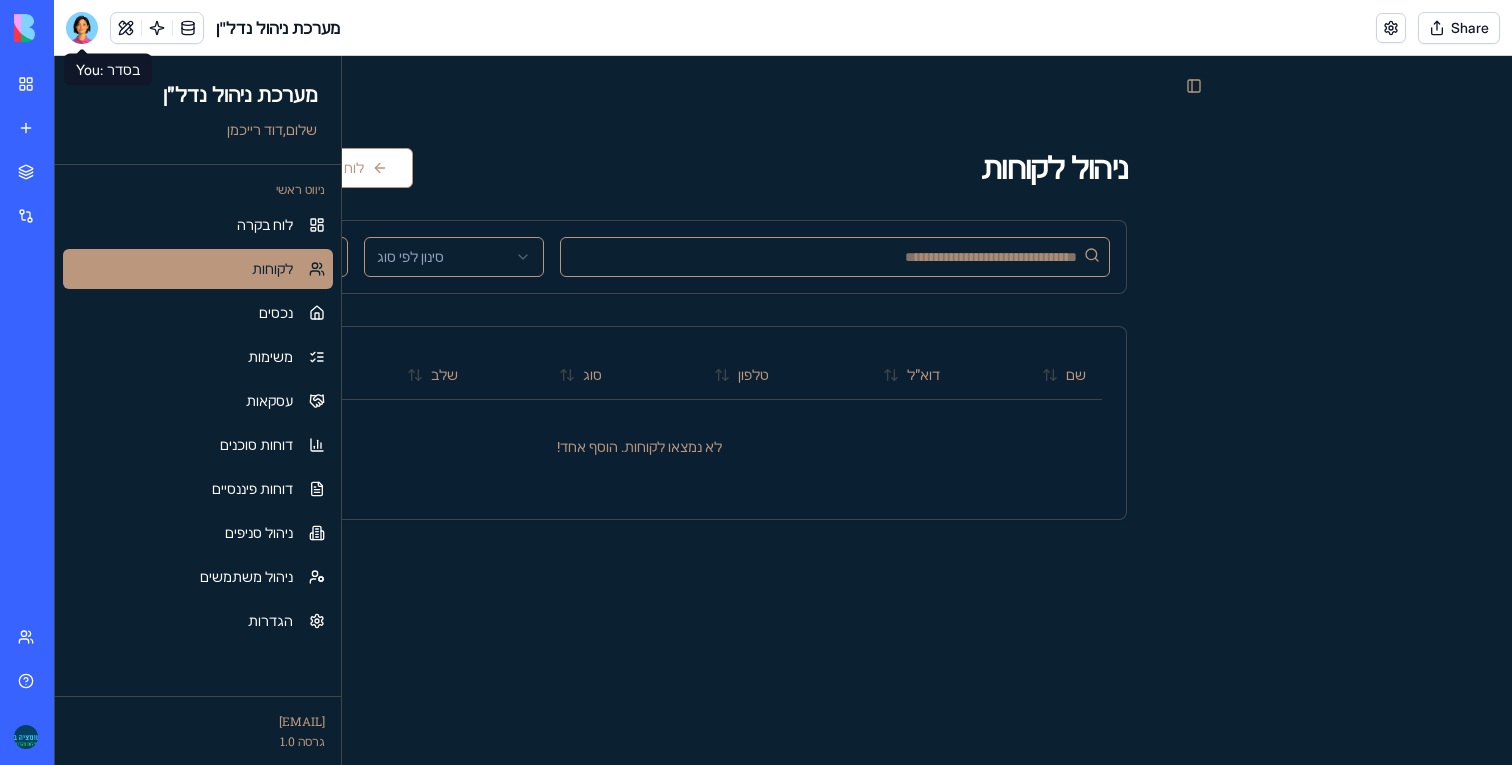 click at bounding box center (82, 28) 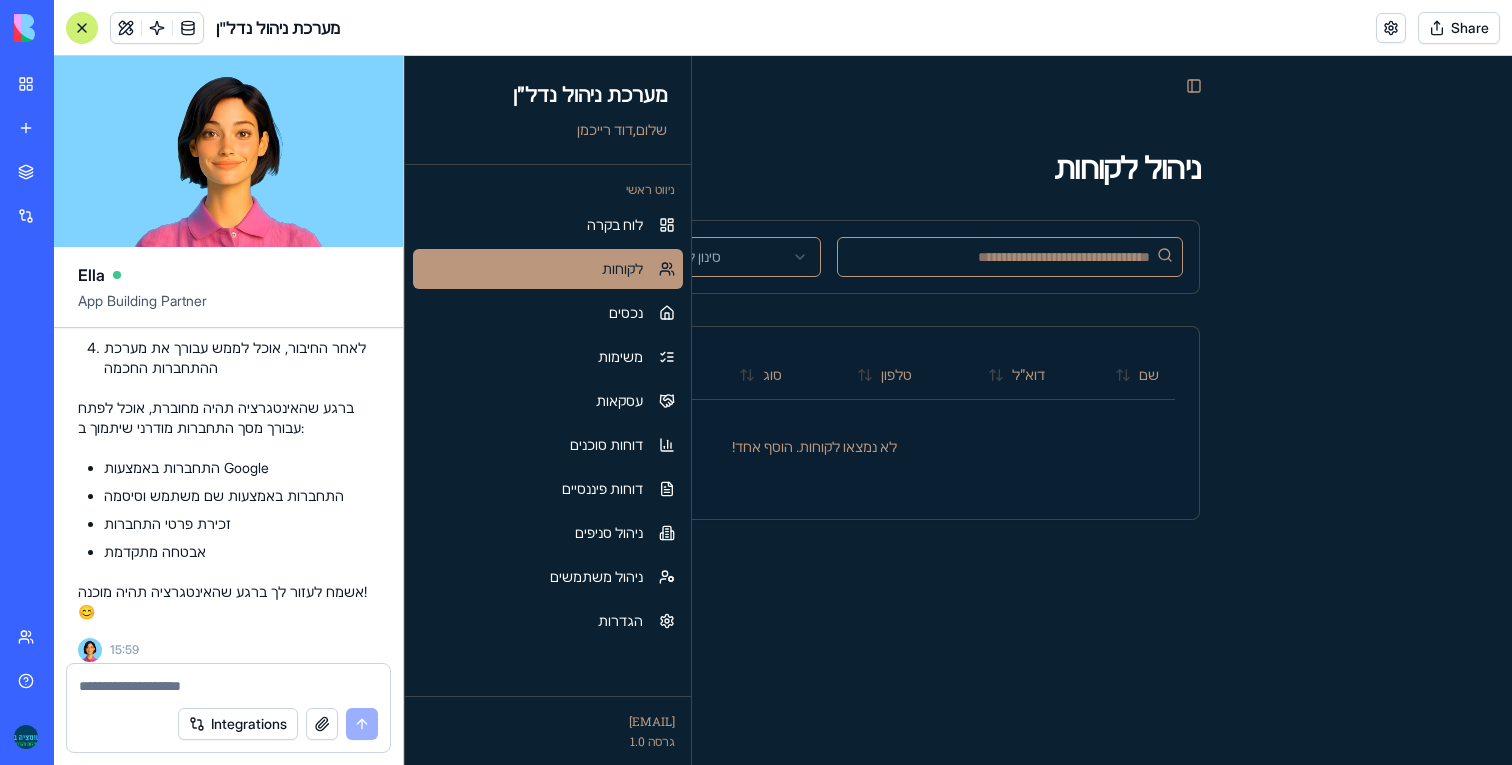 scroll, scrollTop: 23237, scrollLeft: 0, axis: vertical 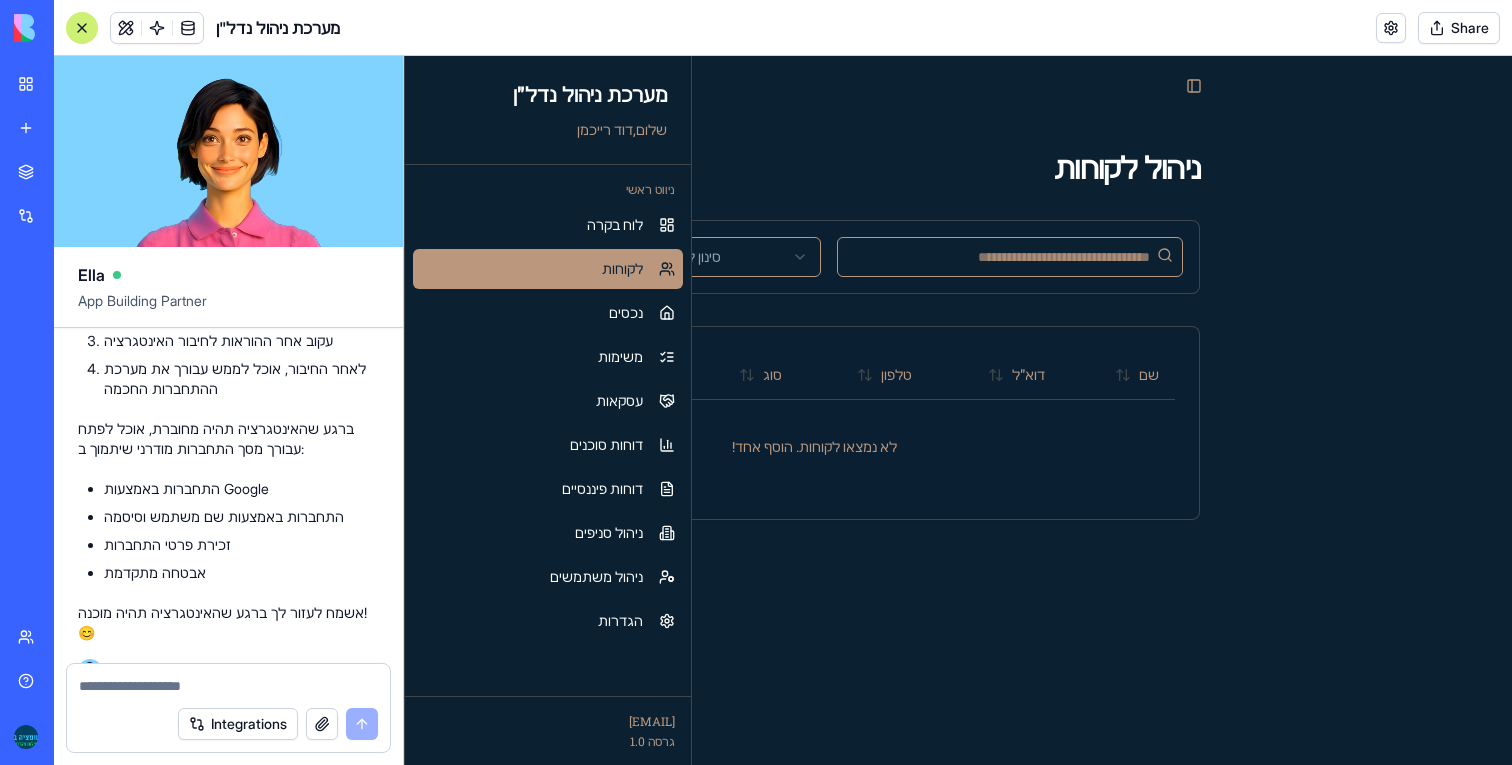 click at bounding box center (82, 28) 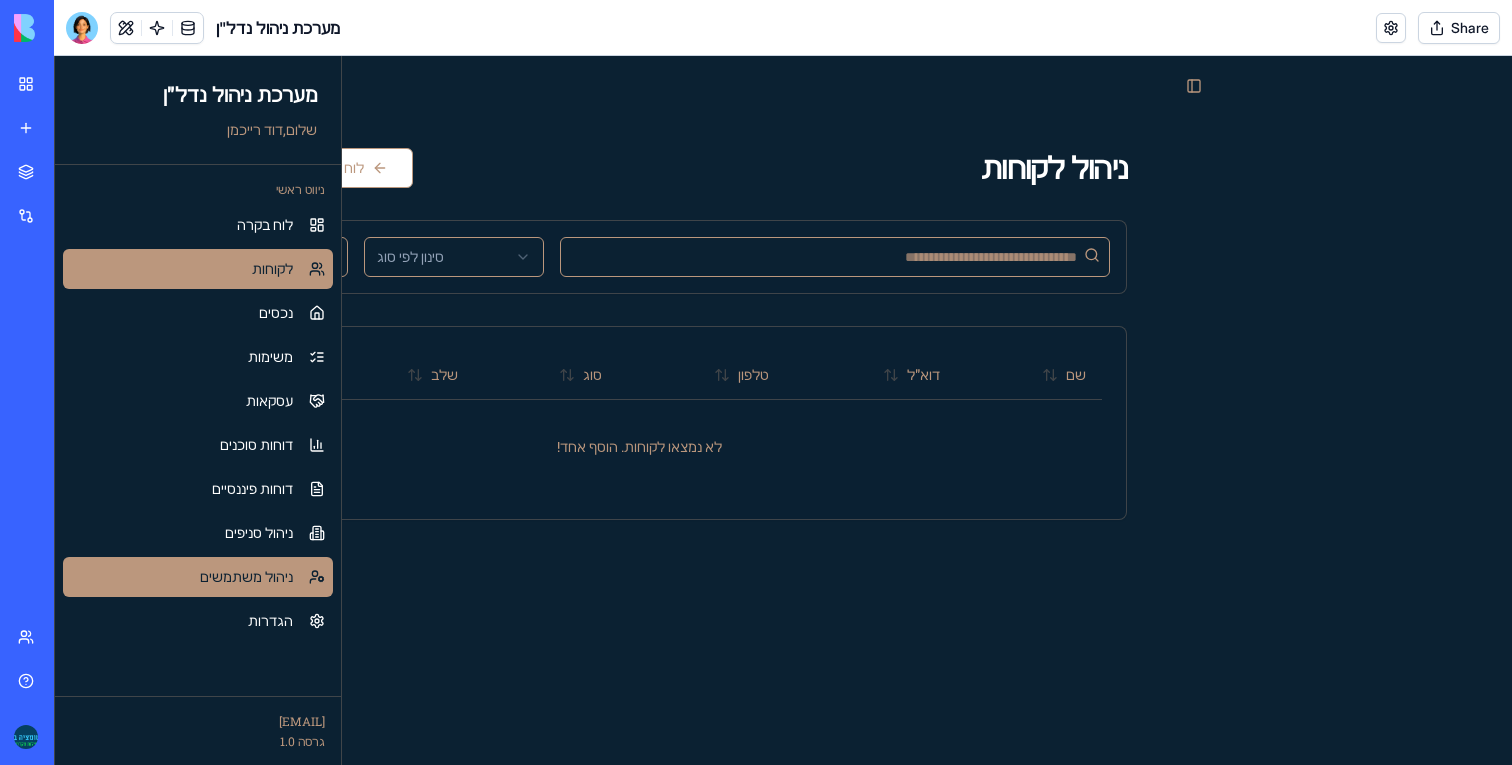 click on "ניהול משתמשים" at bounding box center (246, 577) 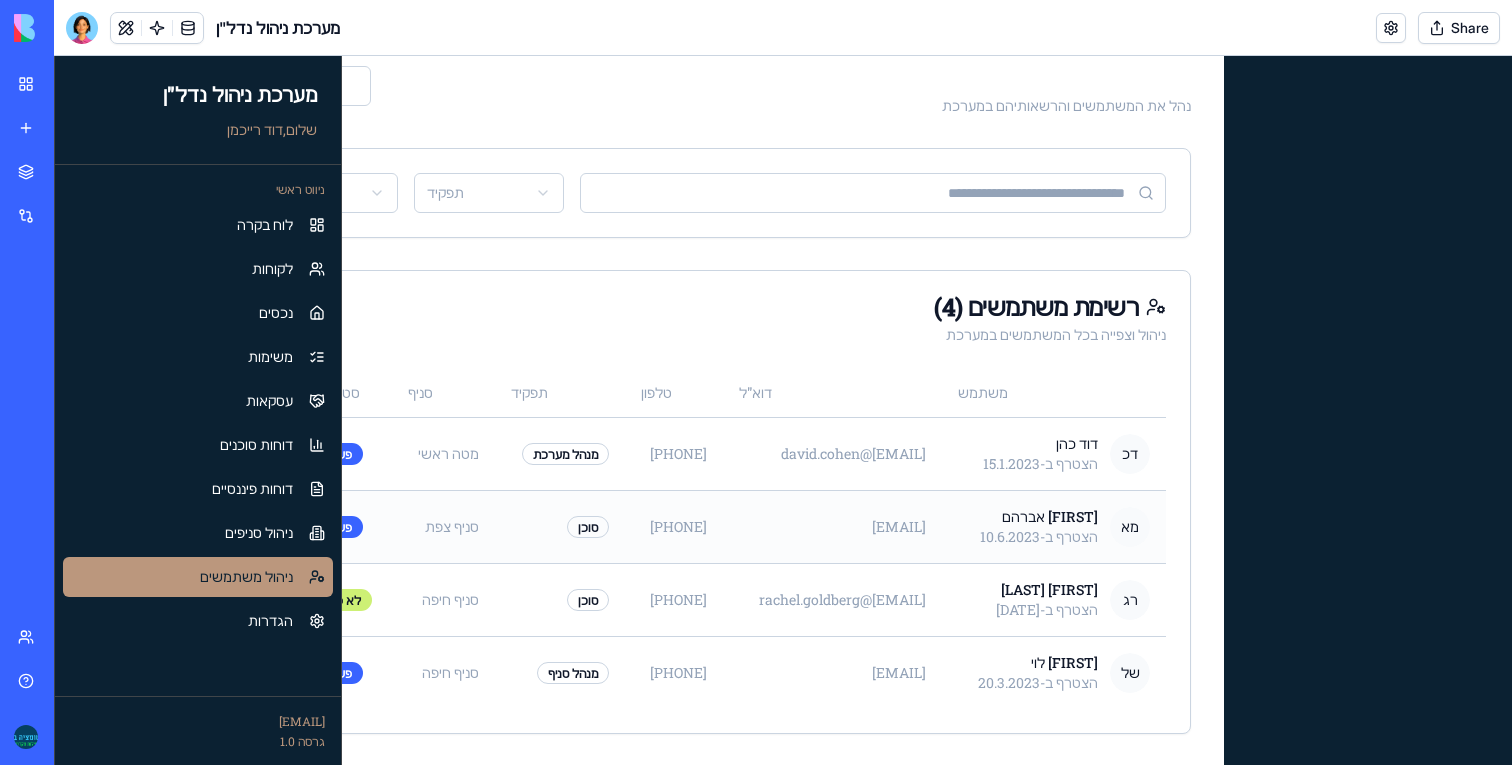 scroll, scrollTop: 0, scrollLeft: 0, axis: both 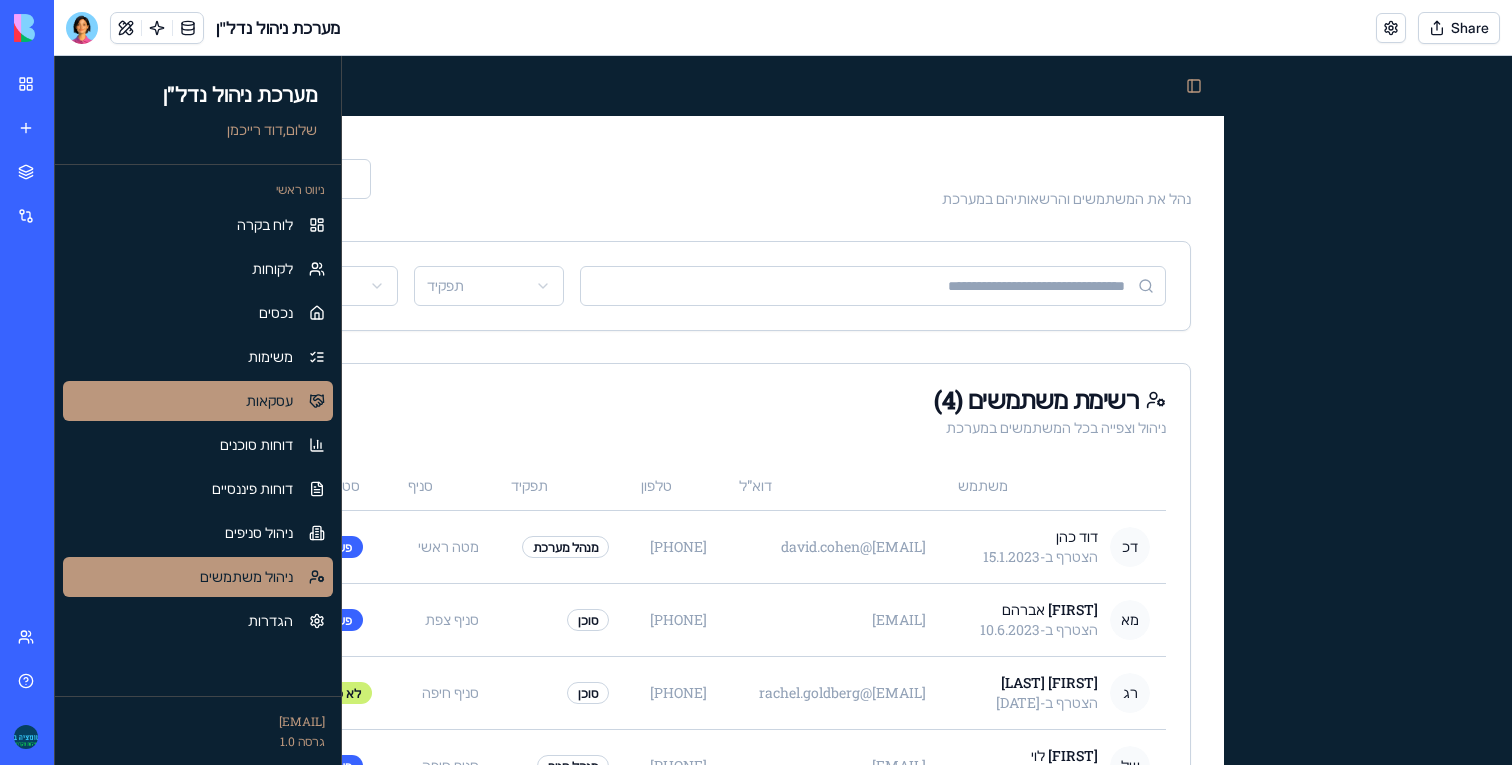 click on "עסקאות" at bounding box center [269, 401] 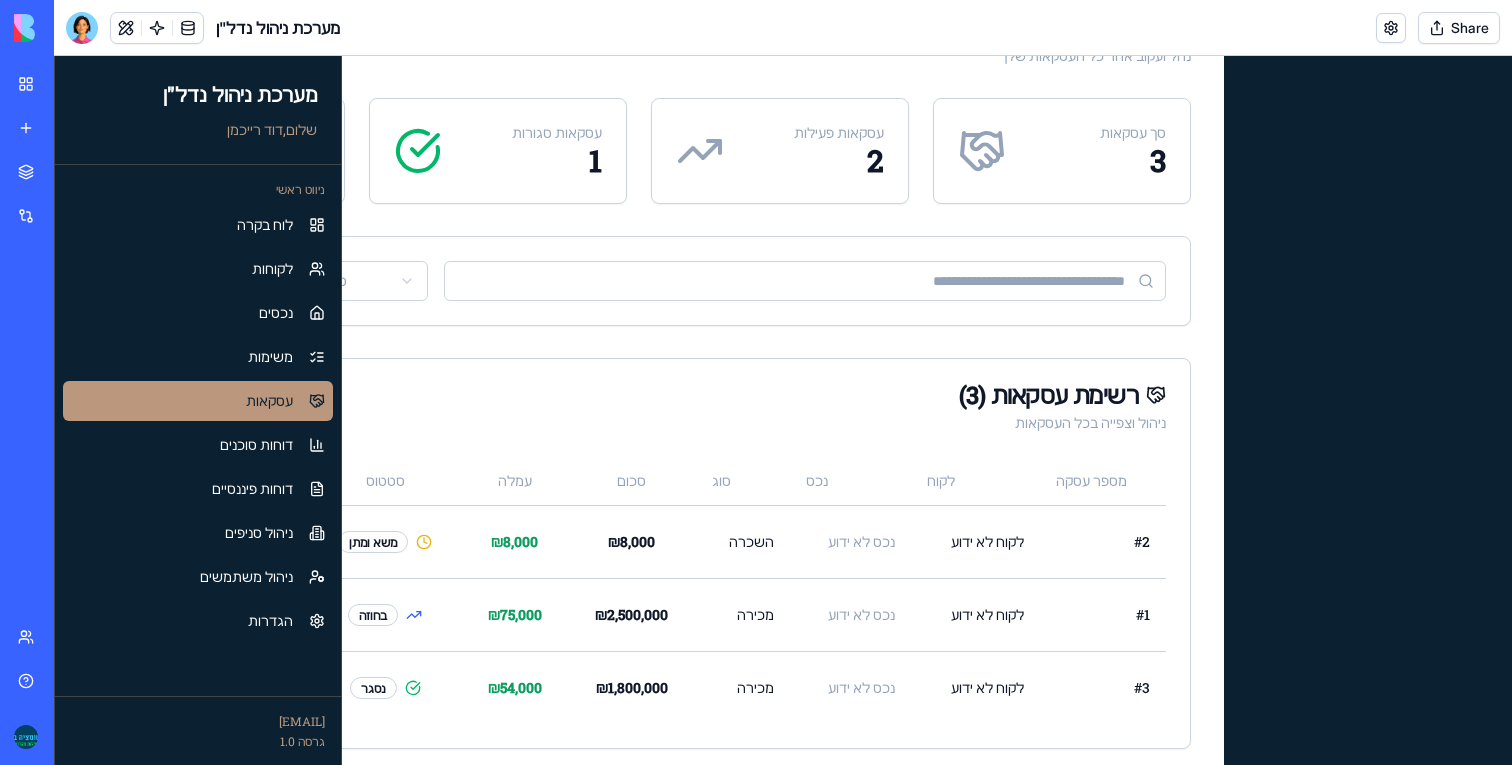scroll, scrollTop: 158, scrollLeft: 0, axis: vertical 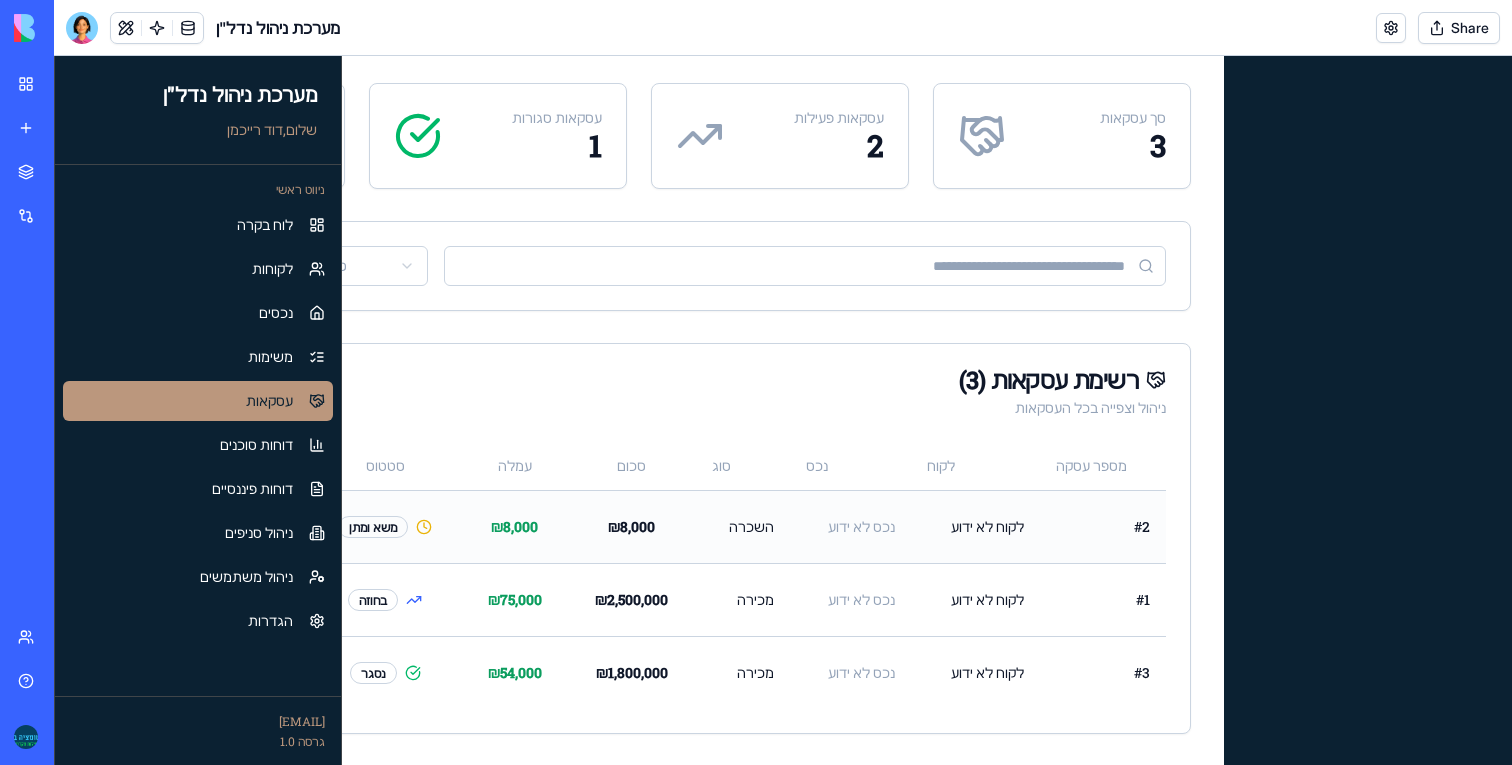 click on "# 2" at bounding box center [1103, 526] 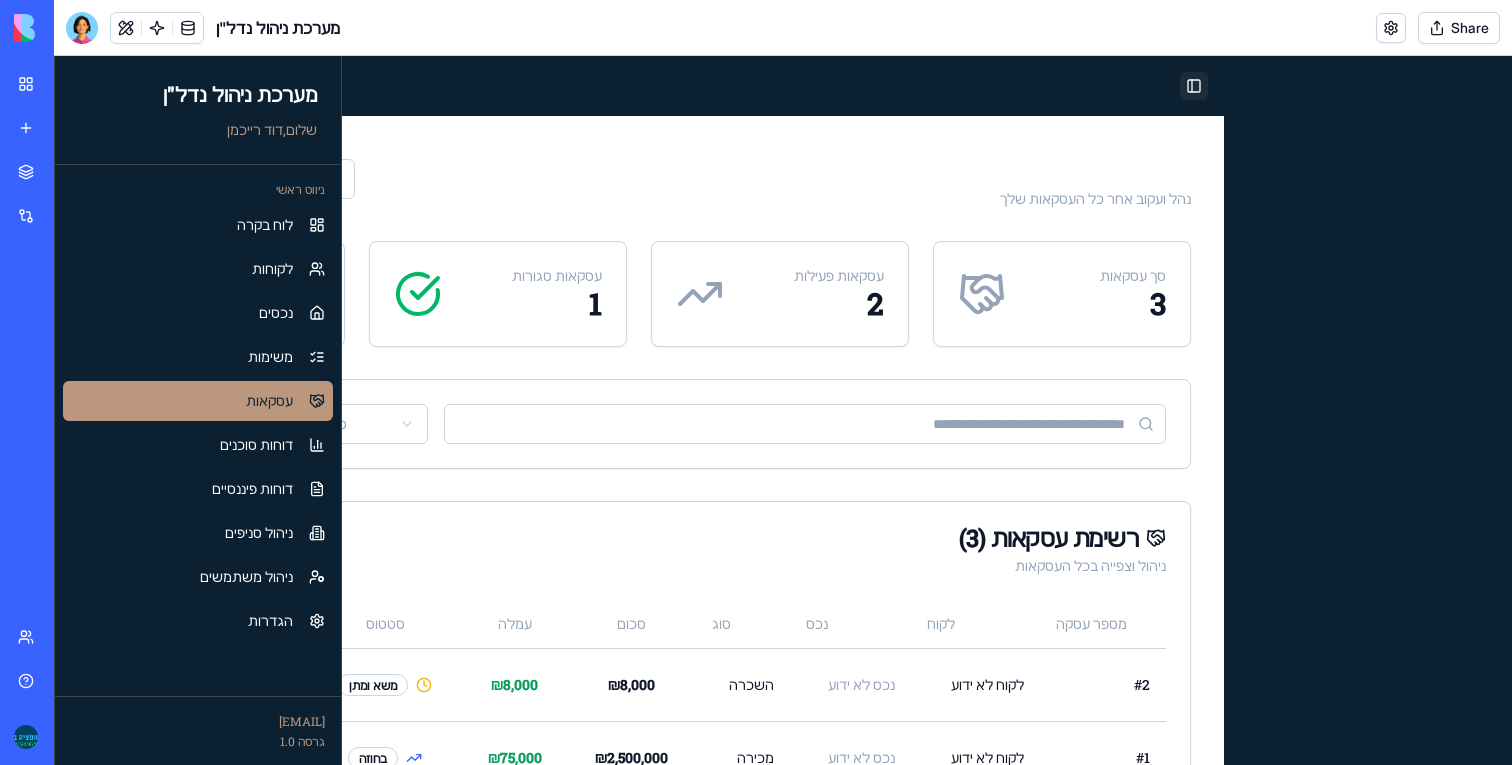 click on "Toggle Sidebar" at bounding box center (1194, 86) 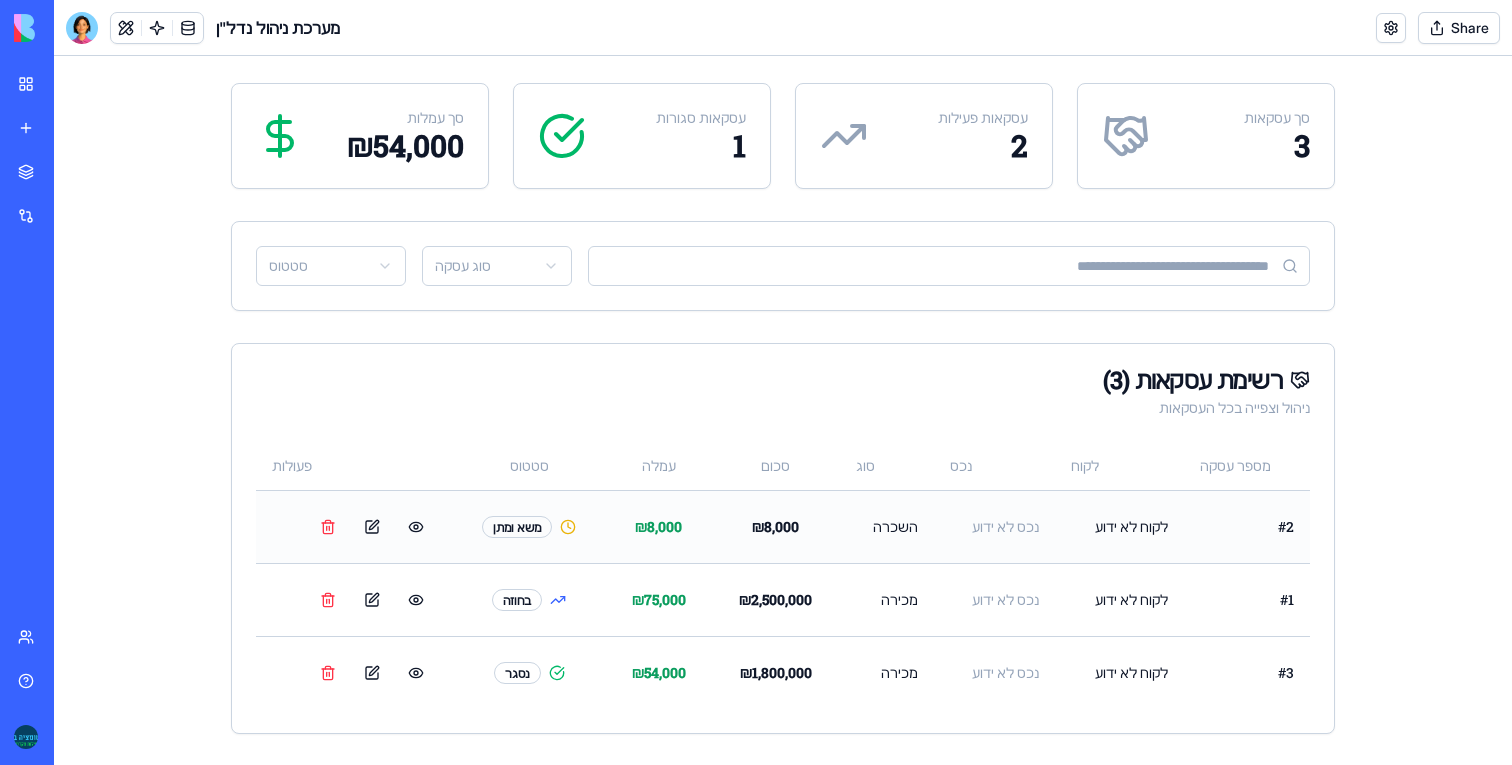 scroll, scrollTop: 0, scrollLeft: 0, axis: both 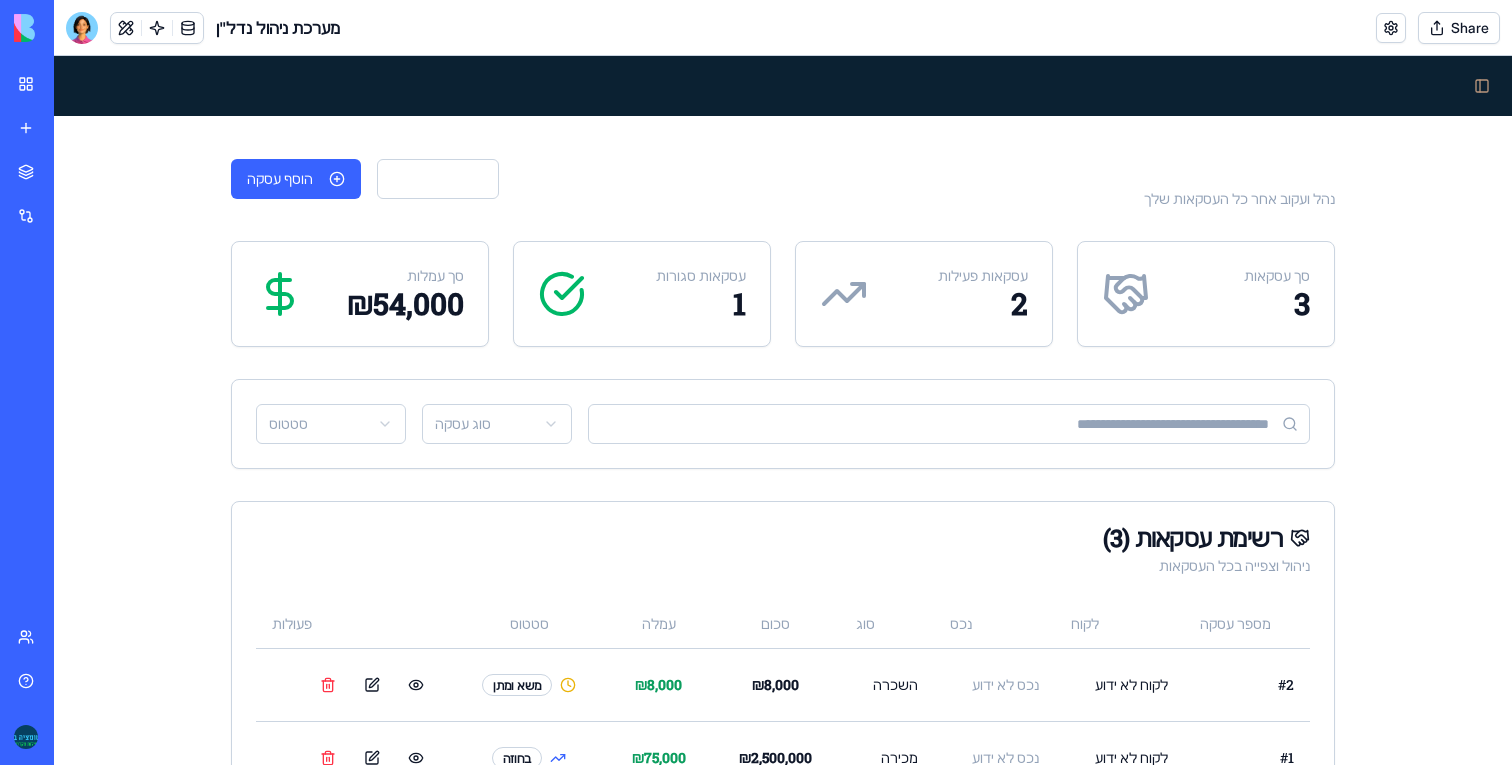 click on "Share" at bounding box center (1459, 28) 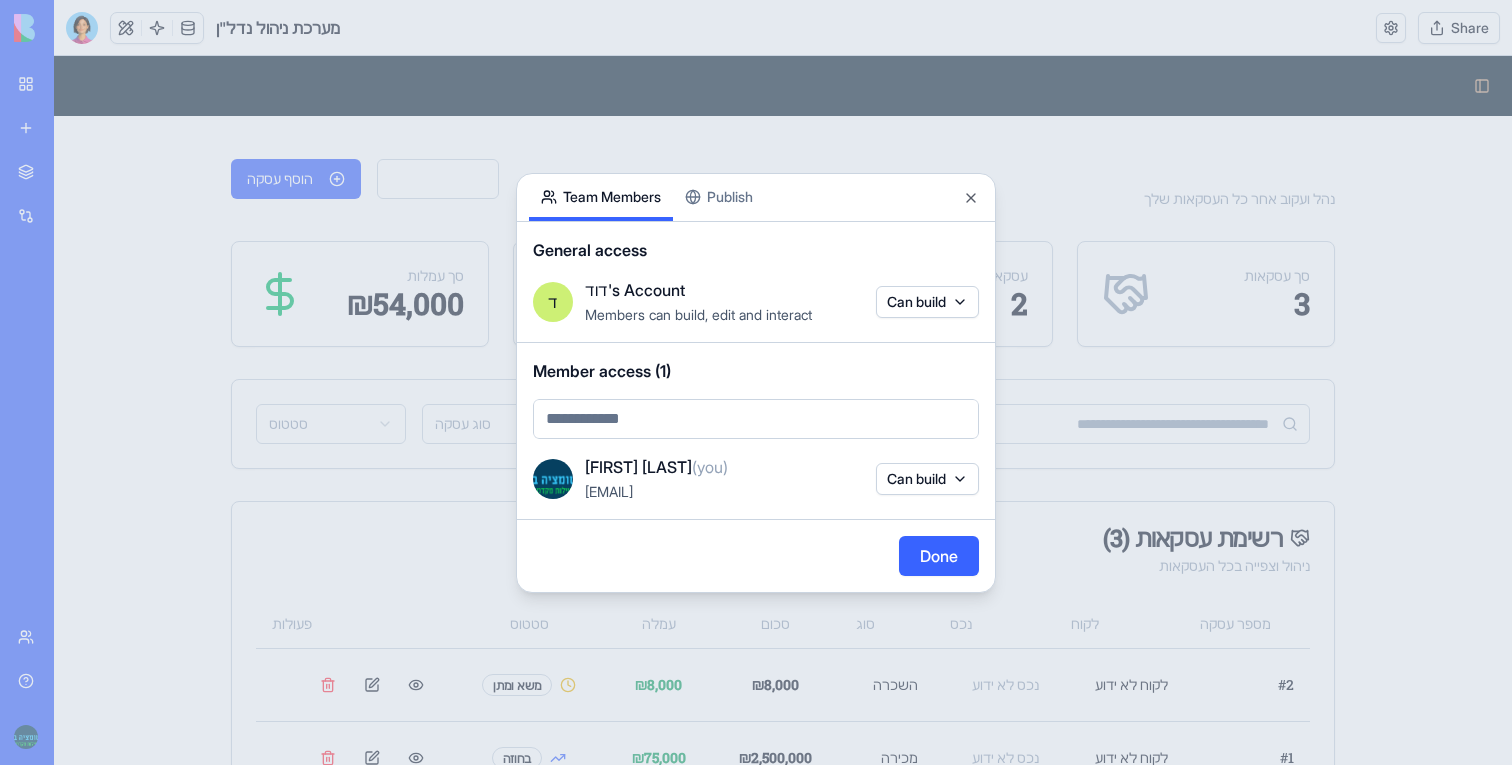 click on "Can build" at bounding box center (927, 479) 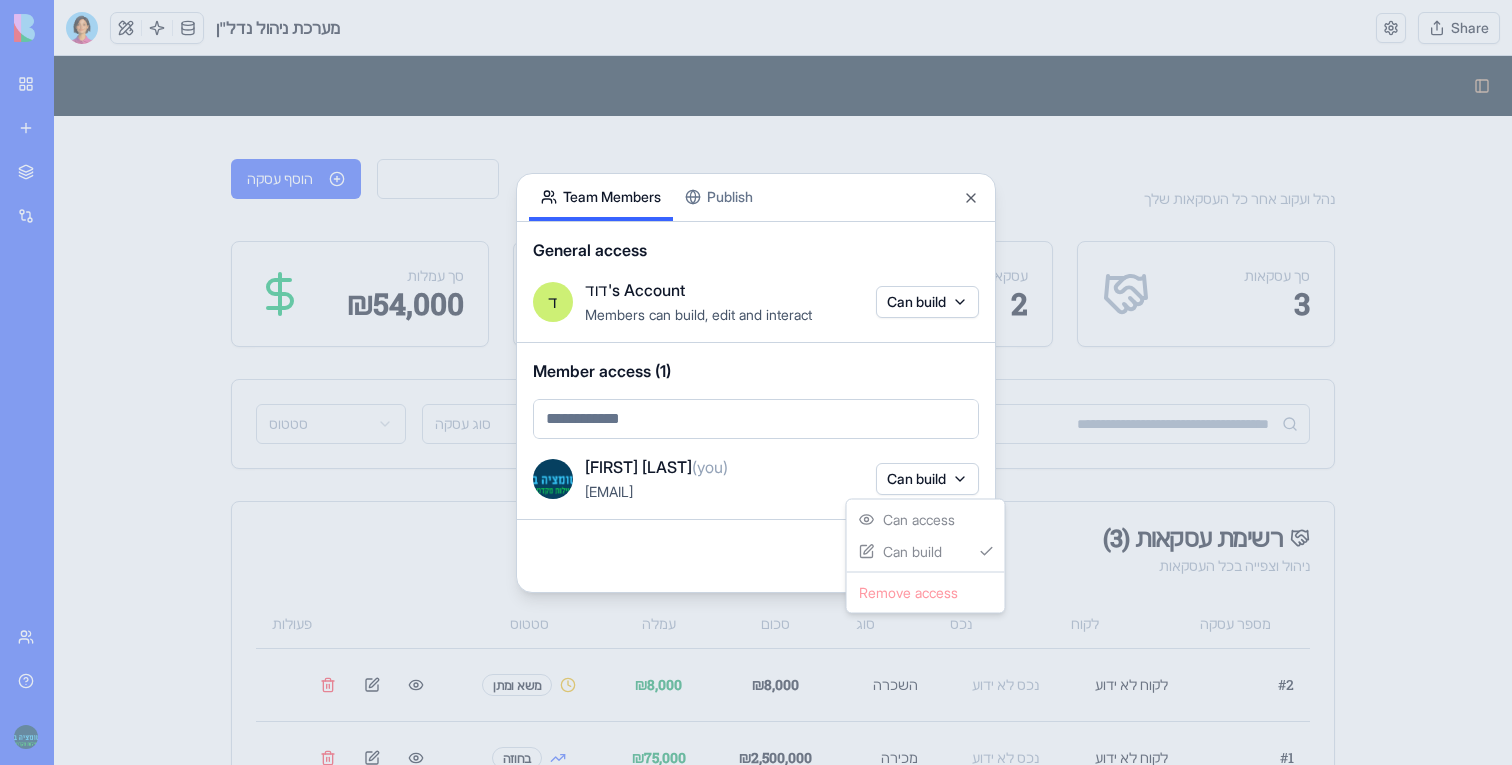 click at bounding box center (756, 382) 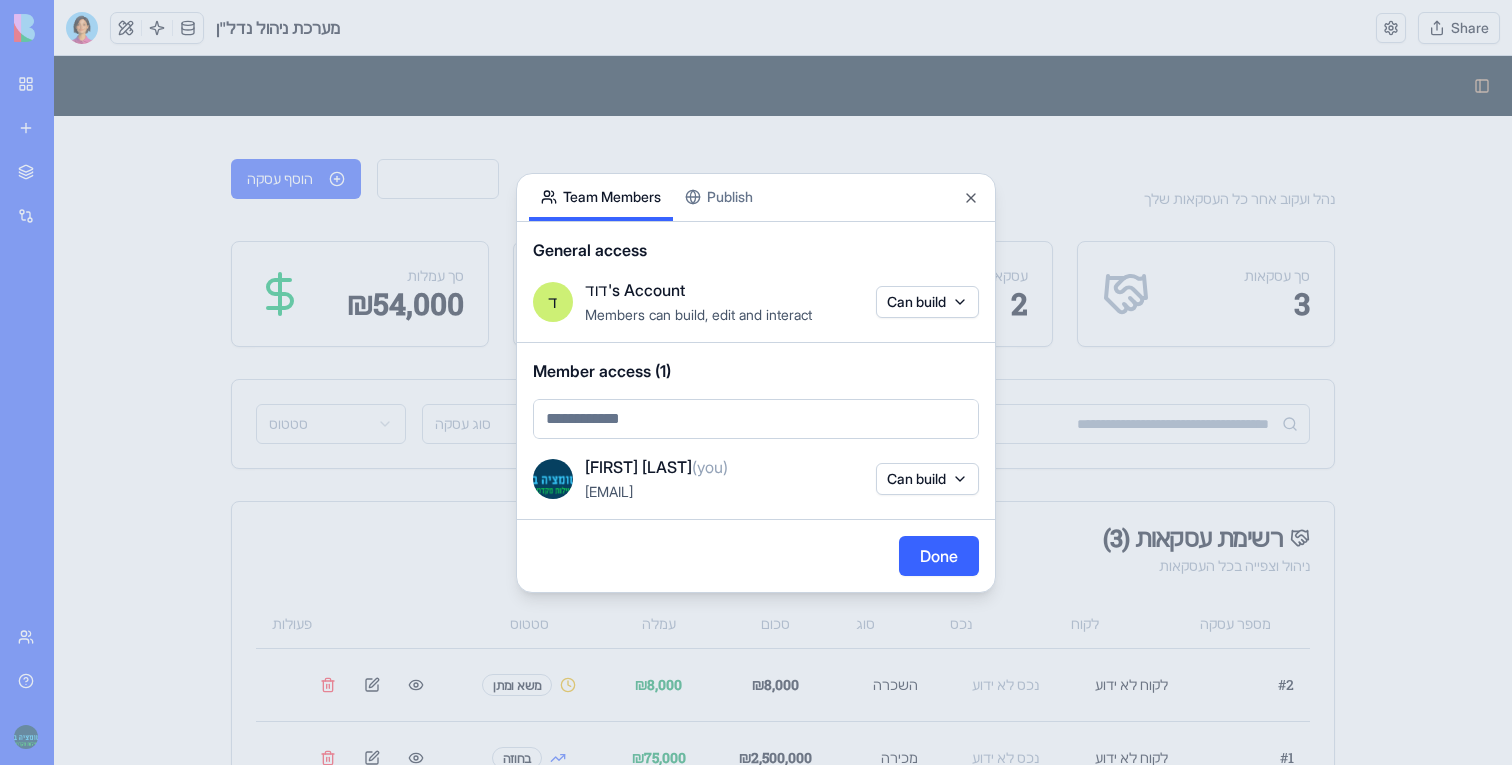 click on "Share App Team Members Publish General access ד [LAST]'s Account Members can build, edit and interact Can build Member access (1) ד [LAST] (you) [EMAIL] Can build Done Close" at bounding box center (756, 383) 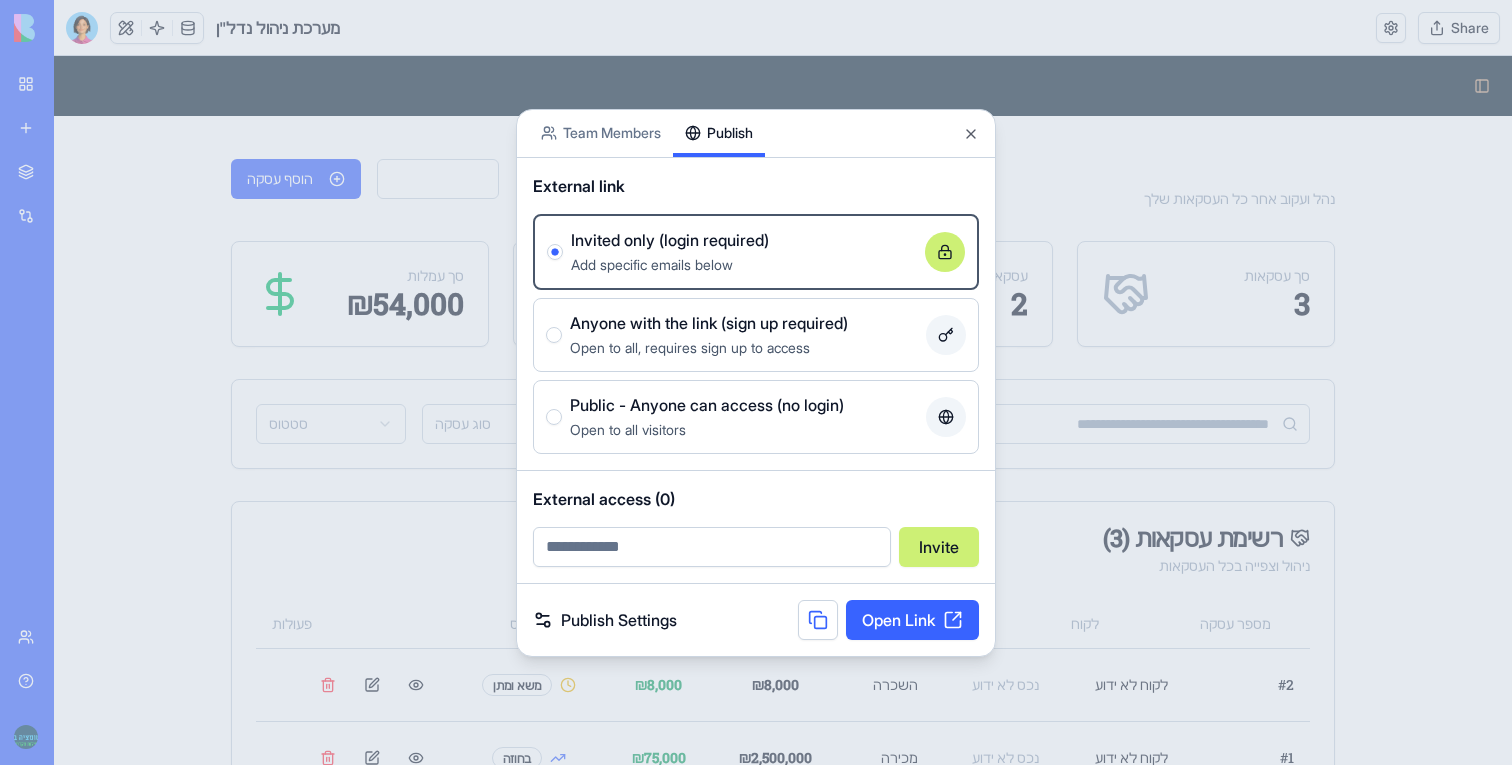 drag, startPoint x: 1236, startPoint y: 407, endPoint x: 1167, endPoint y: 437, distance: 75.23962 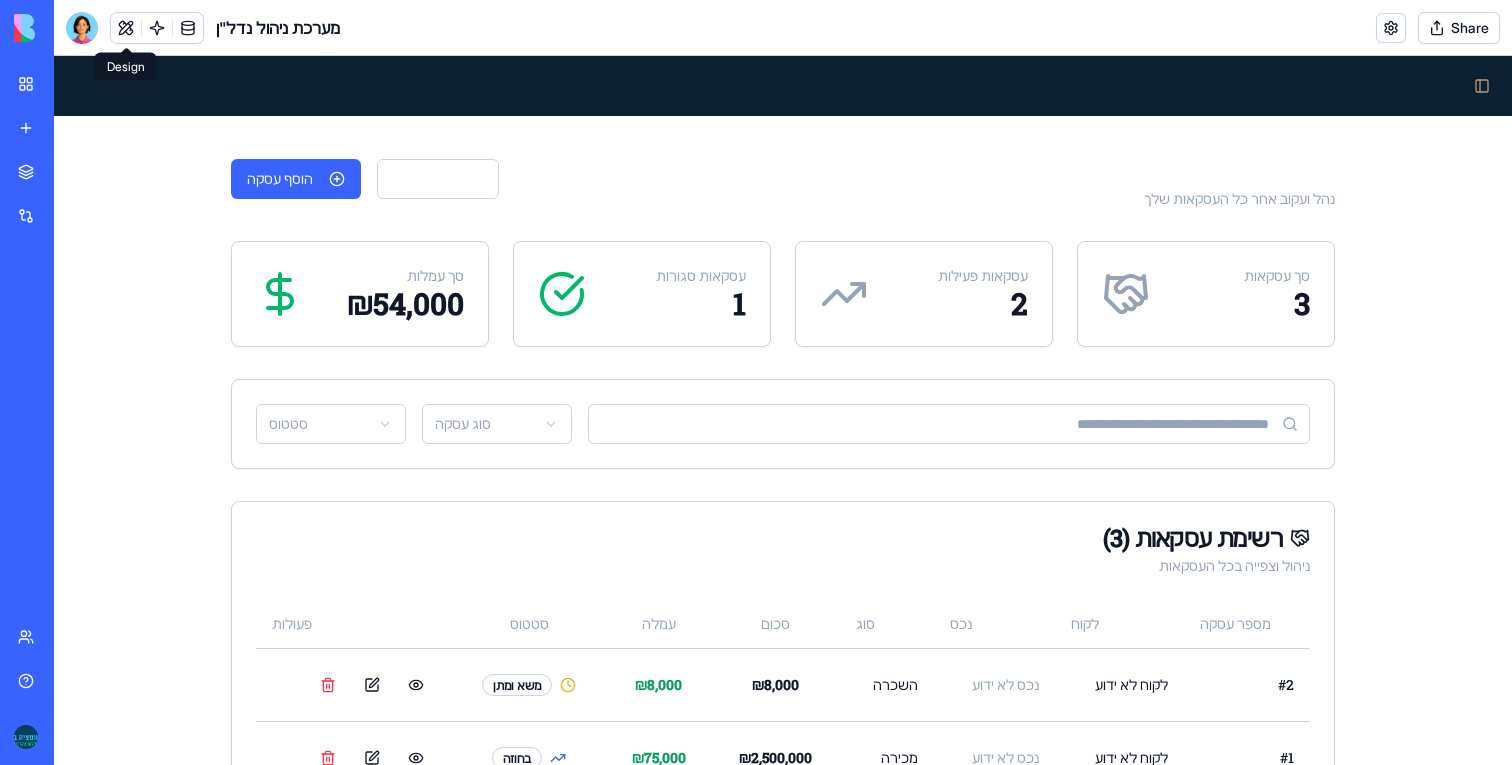 click at bounding box center (82, 28) 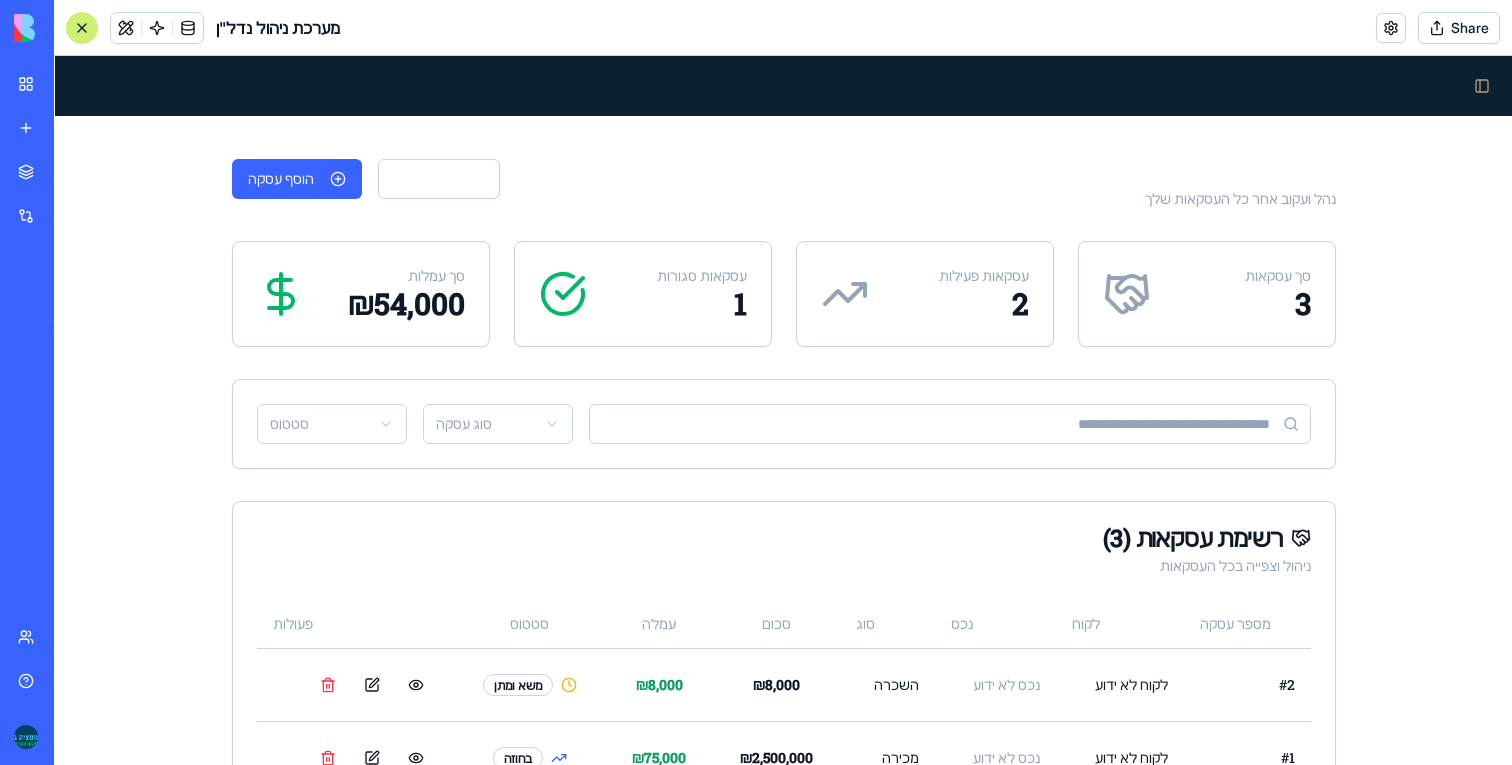 scroll, scrollTop: 24169, scrollLeft: 0, axis: vertical 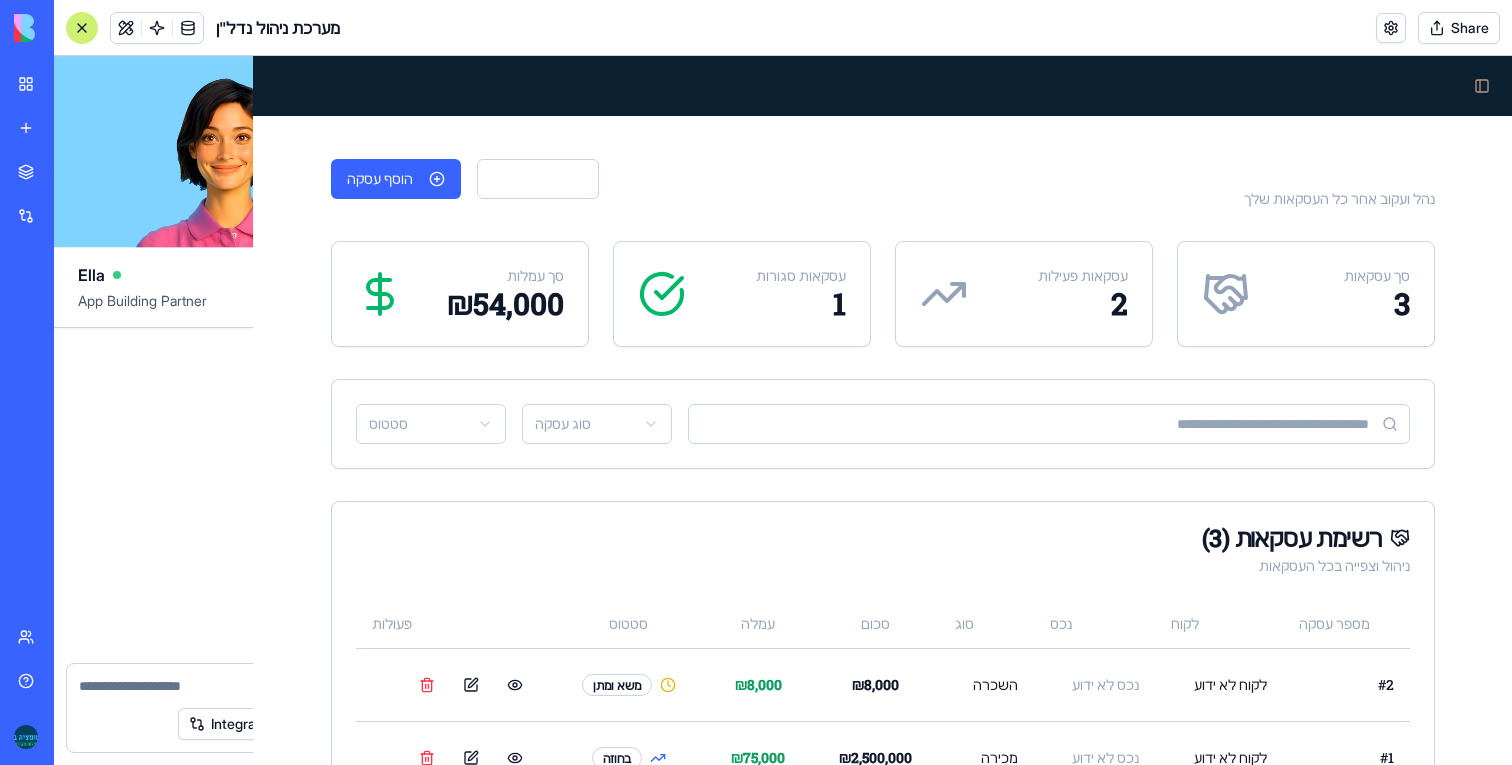 click at bounding box center [82, 28] 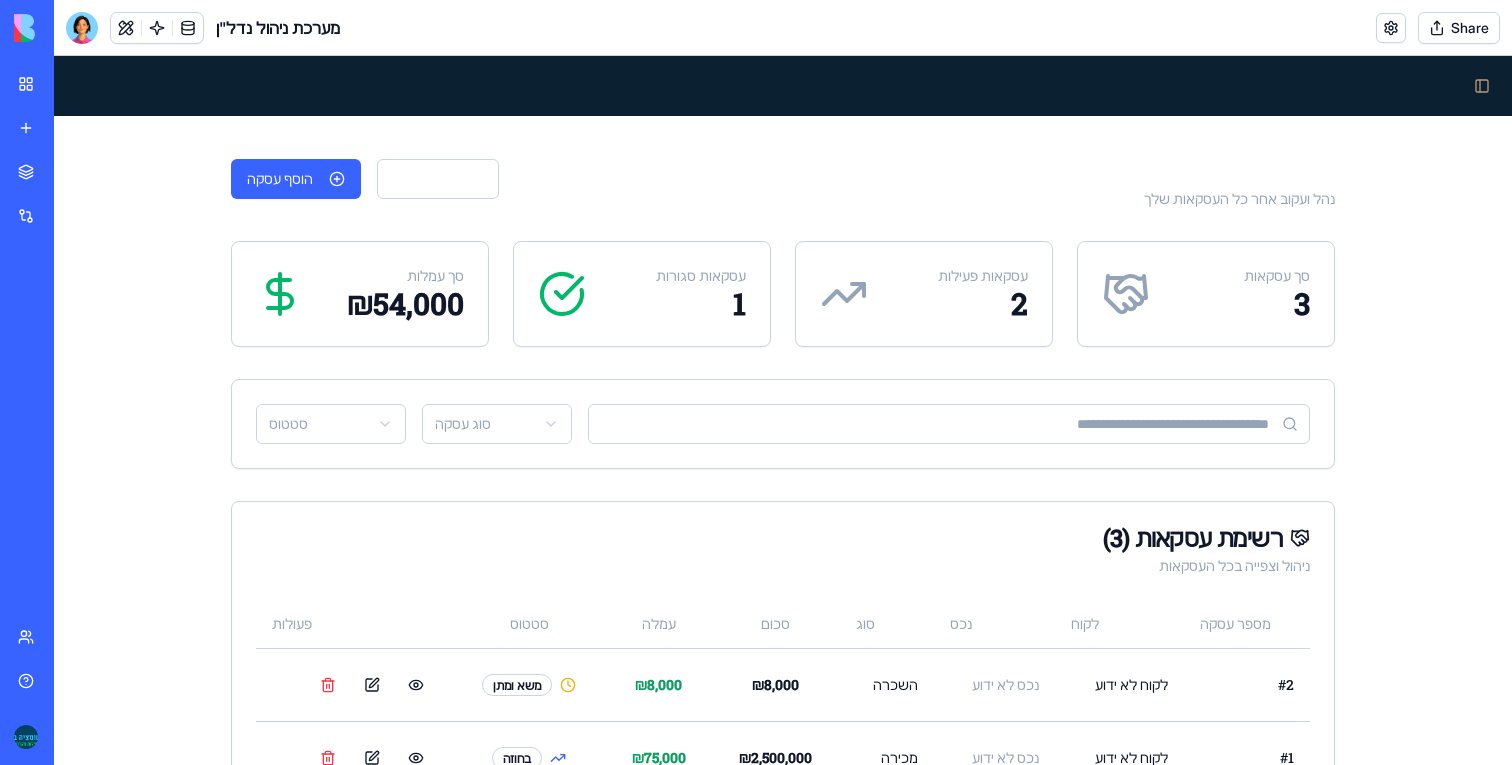 click at bounding box center (82, 28) 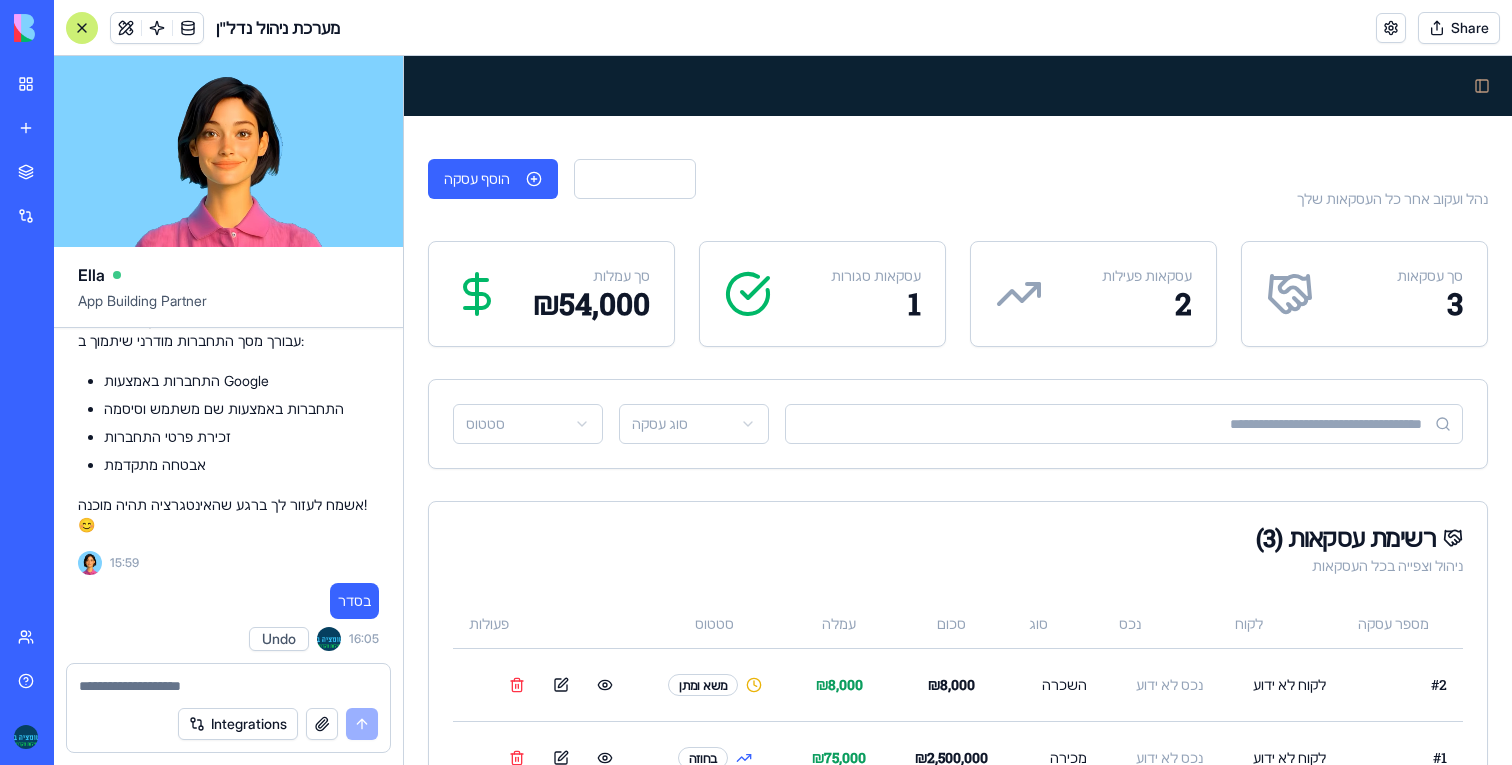 scroll, scrollTop: 23516, scrollLeft: 0, axis: vertical 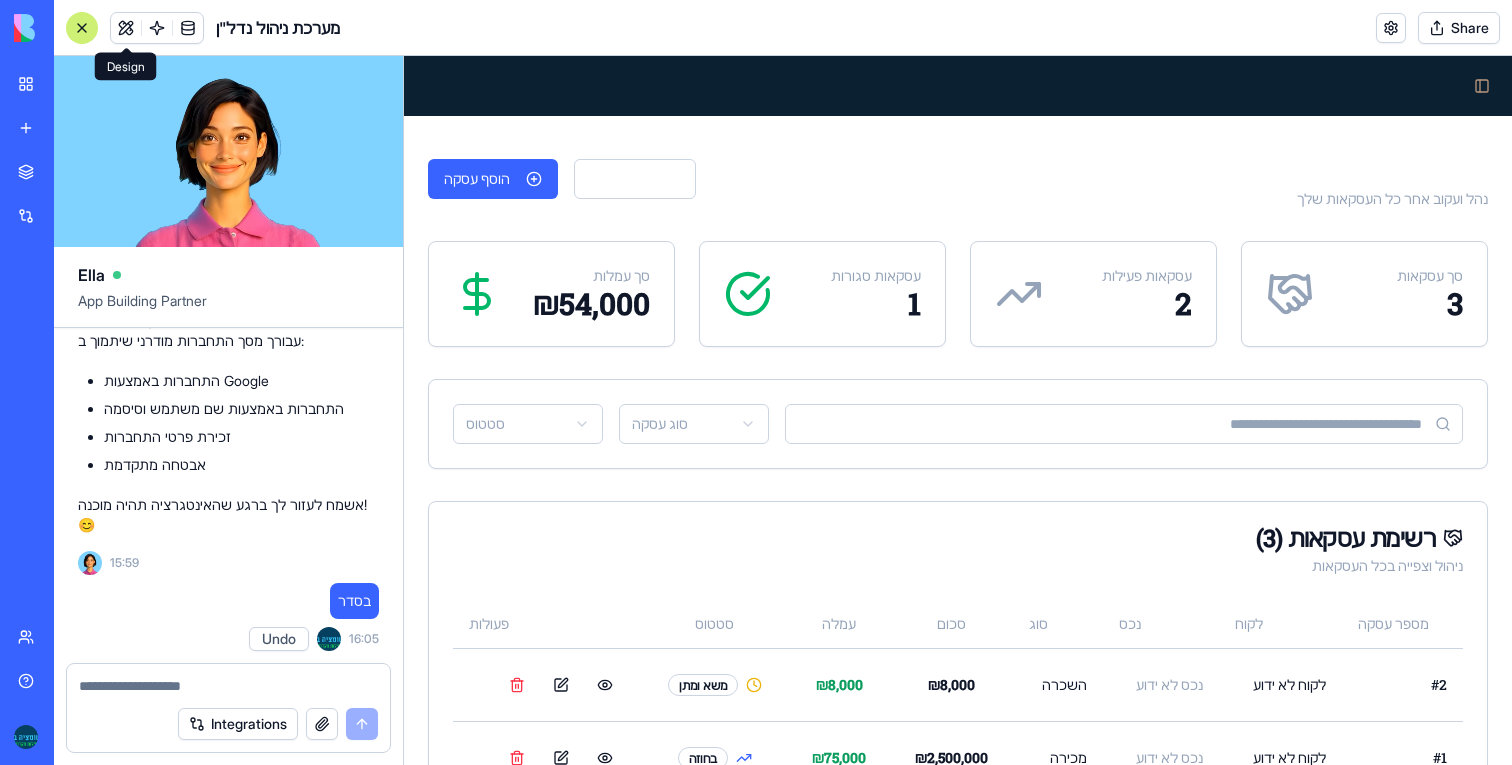 click at bounding box center [126, 28] 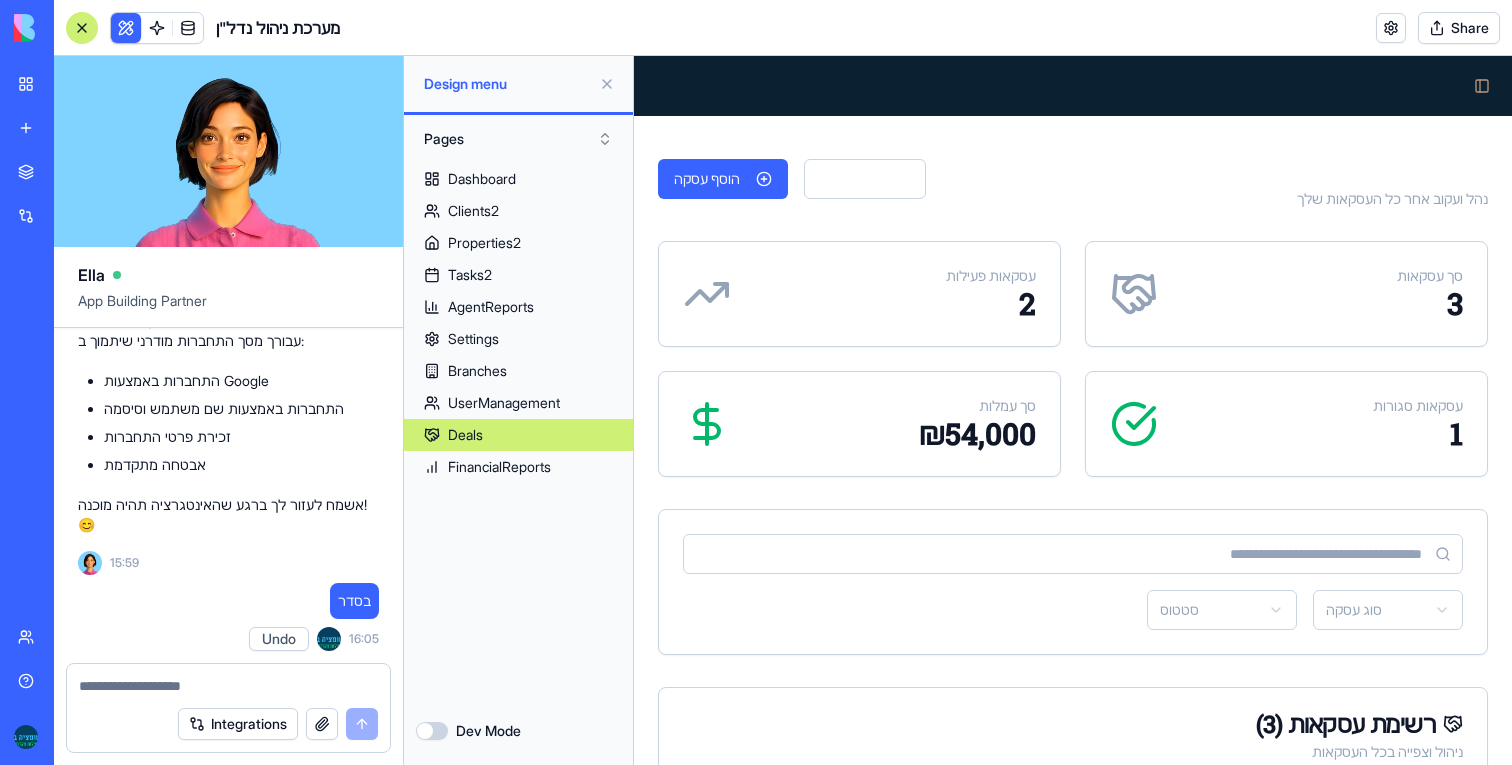 click at bounding box center [126, 28] 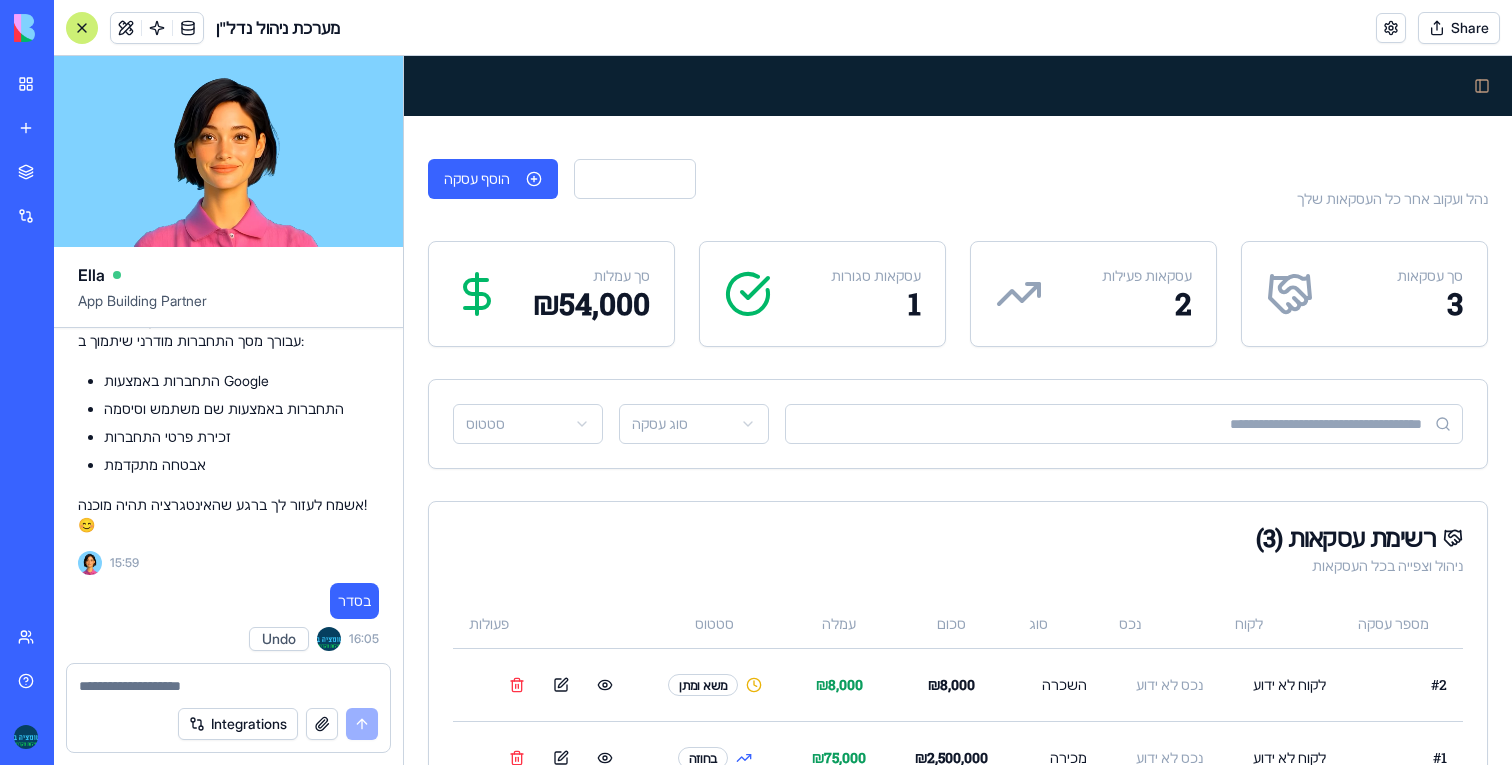click at bounding box center (82, 28) 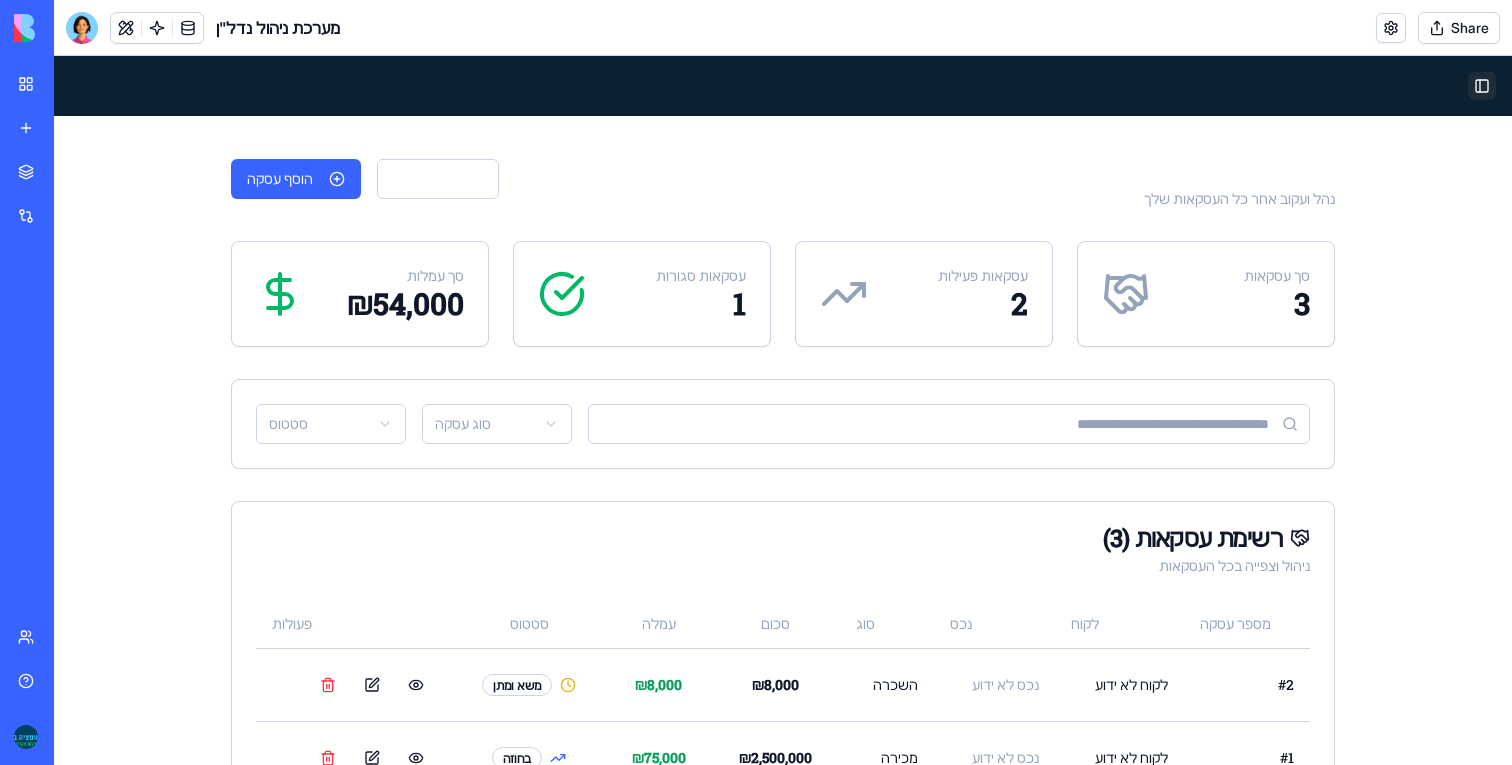 click on "Toggle Sidebar" at bounding box center [1482, 86] 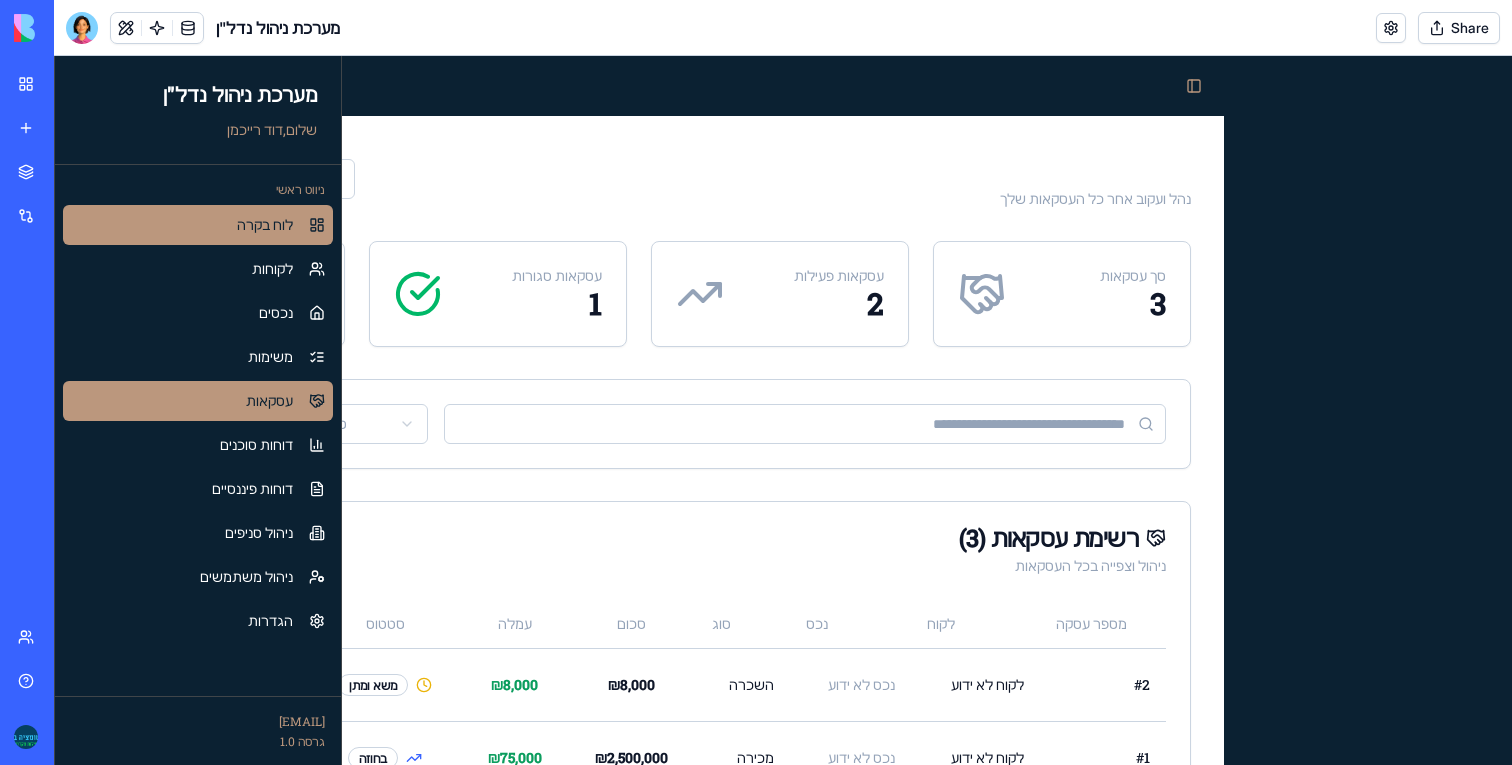 click on "לוח בקרה" at bounding box center (198, 225) 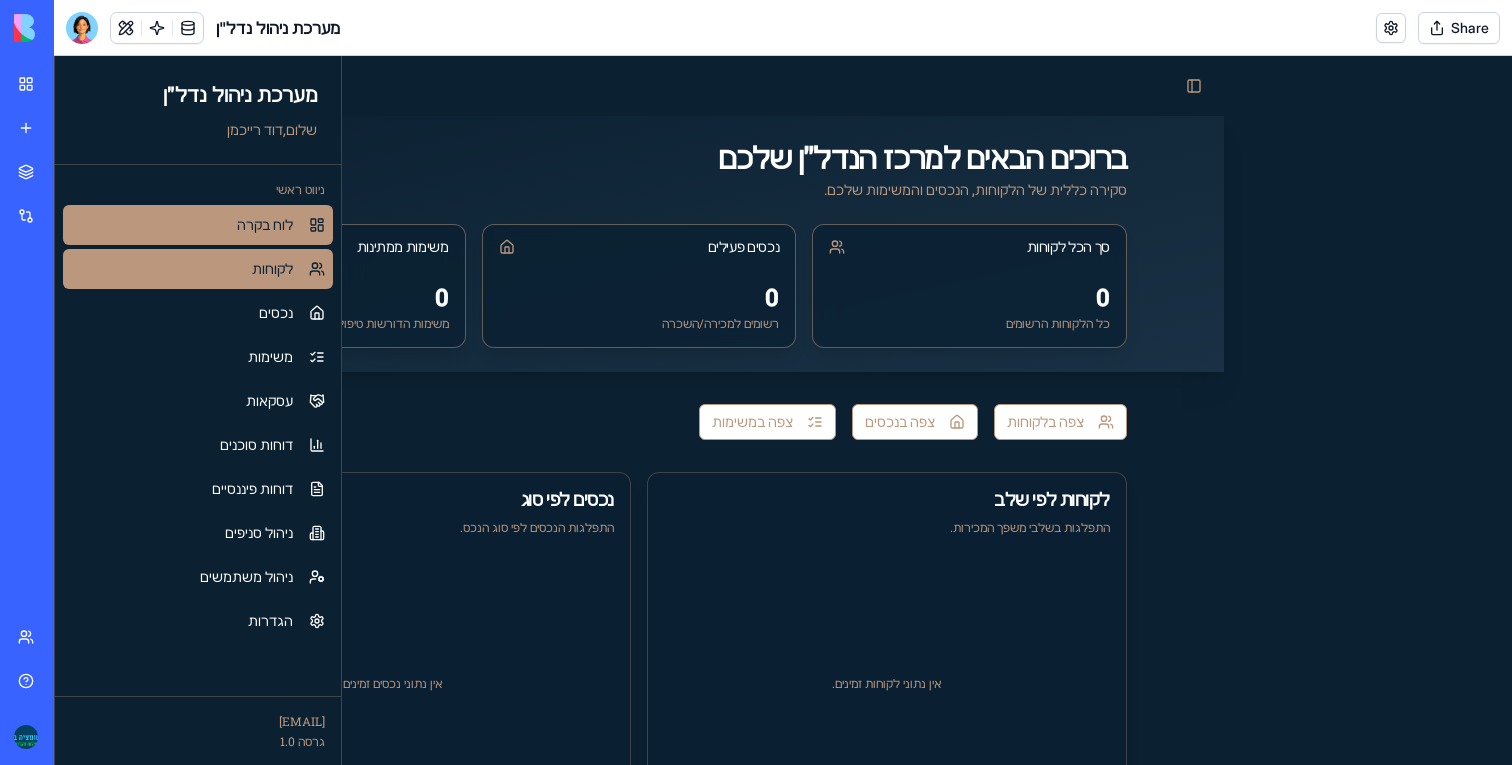 click on "לקוחות" at bounding box center [198, 269] 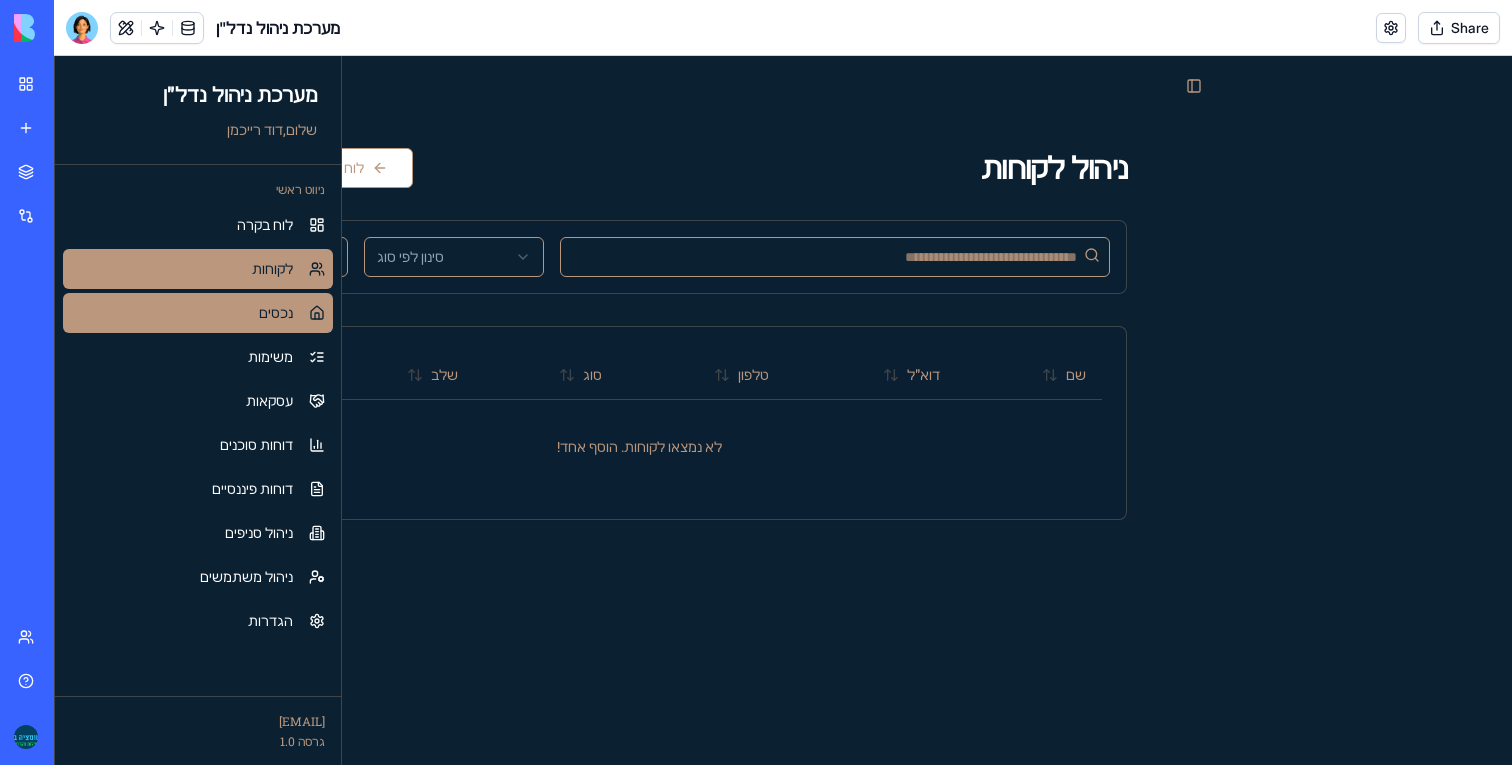click on "נכסים" at bounding box center [198, 313] 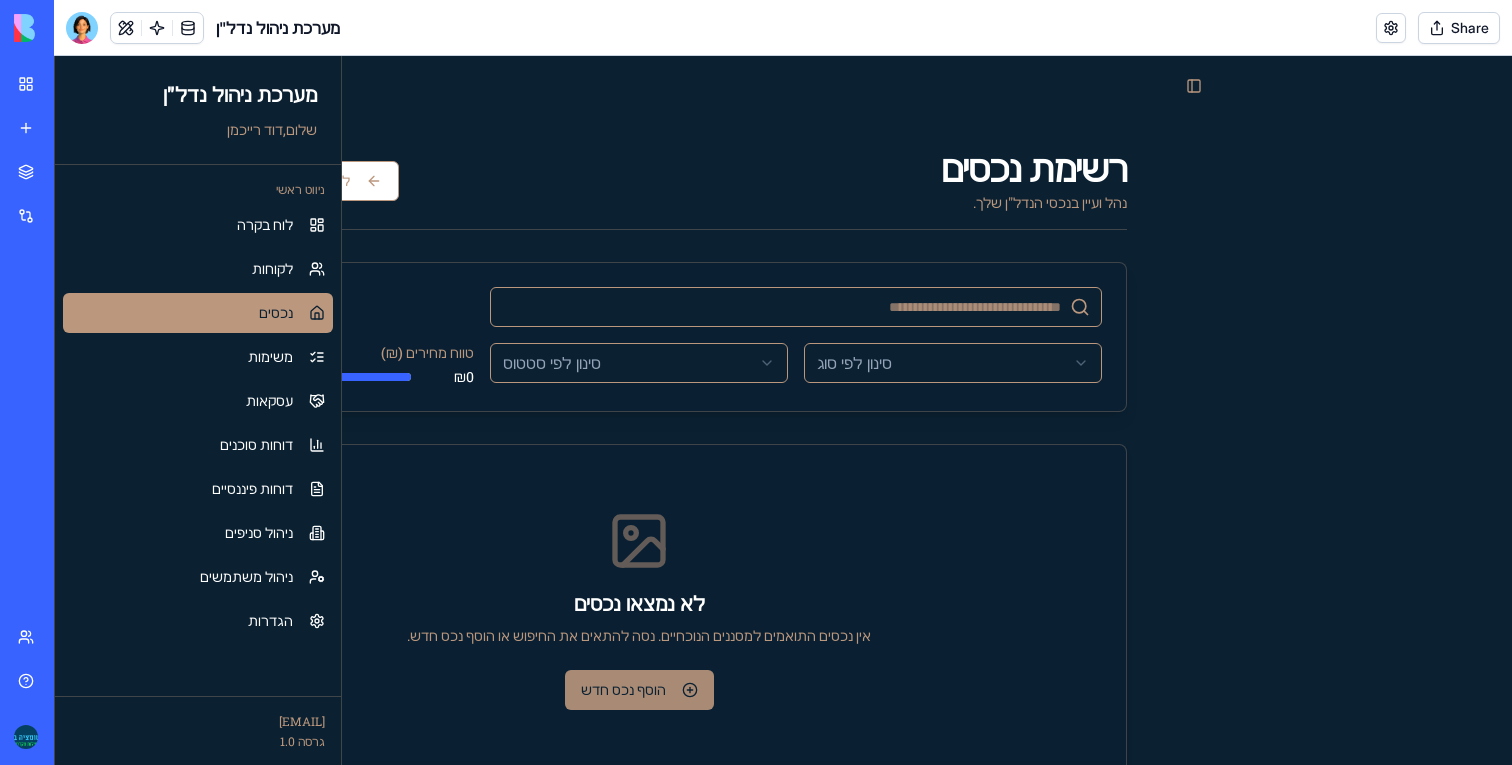 click on "הוסף נכס חדש" at bounding box center (639, 690) 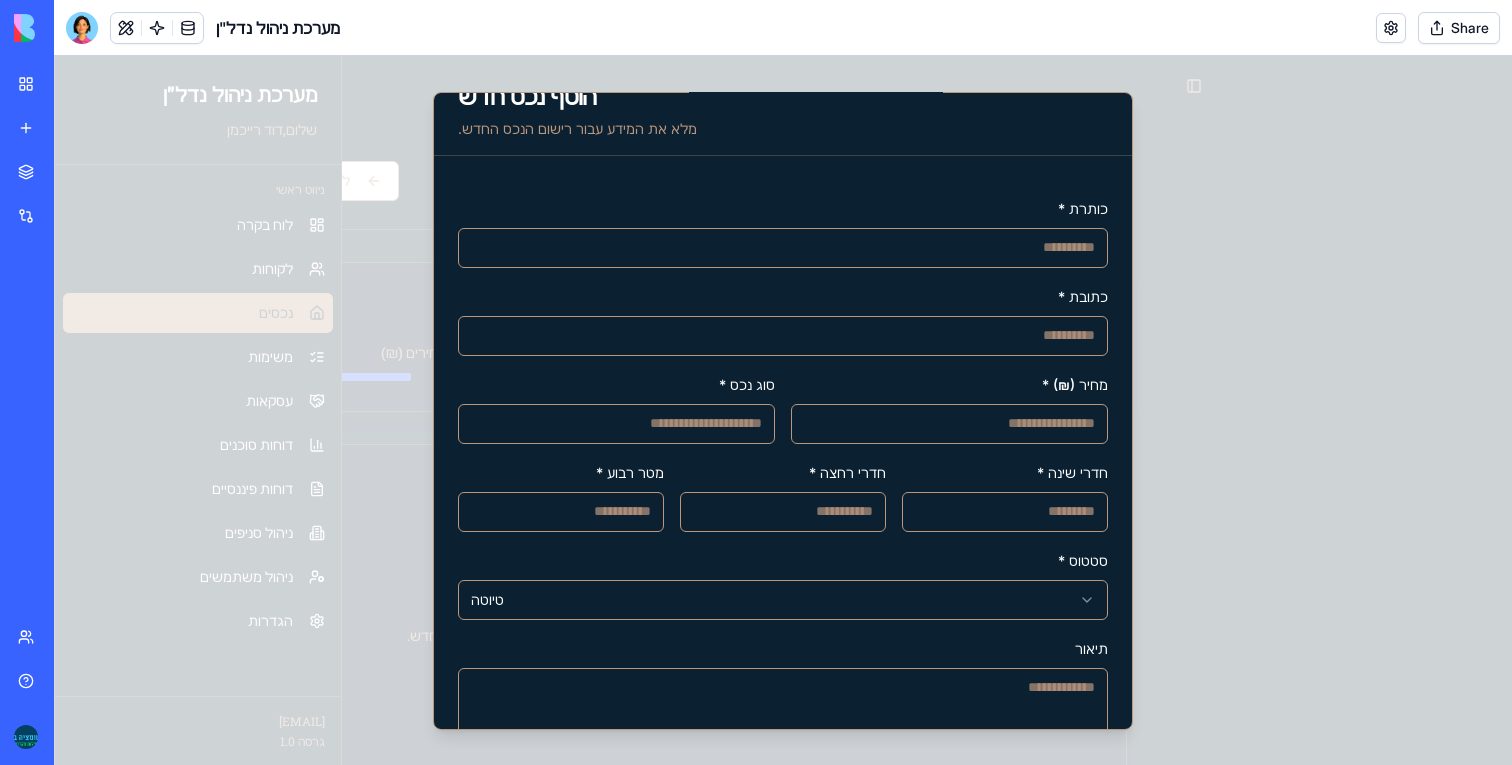 scroll, scrollTop: 38, scrollLeft: 0, axis: vertical 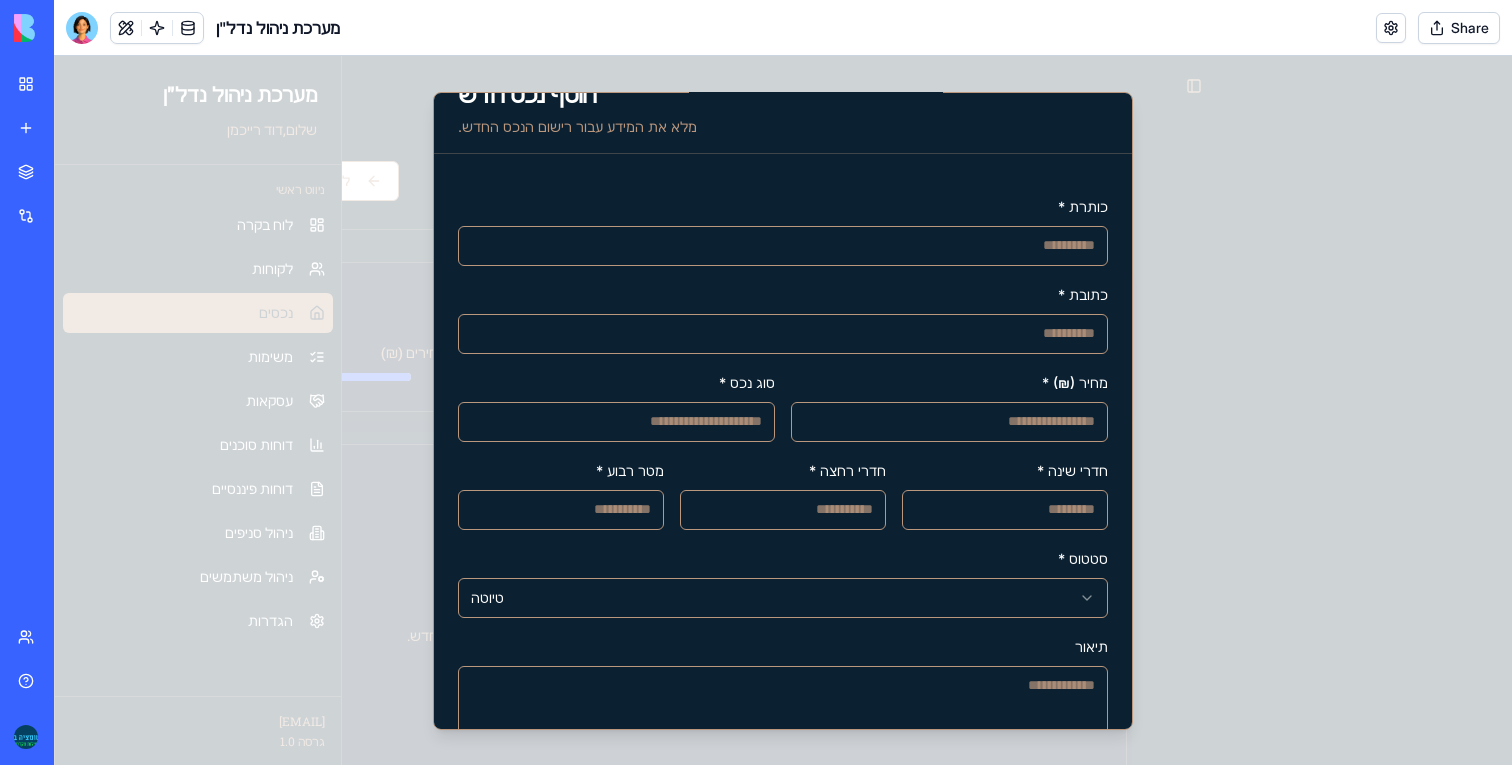 click on "סטטוס * טיוטה **** ***** **** ***** *******" at bounding box center (783, 581) 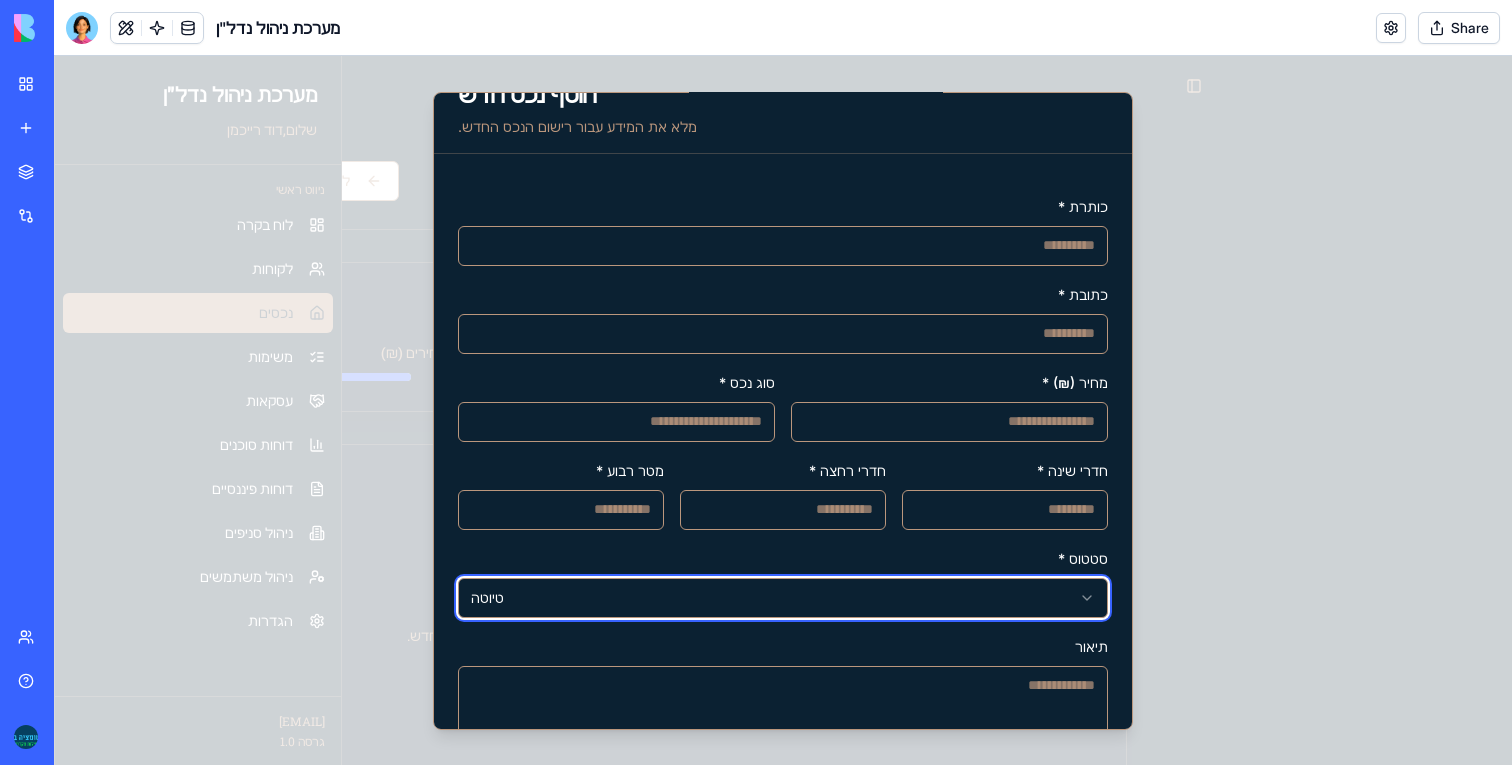 click on "מערכת ניהול נדל"ן שלום, [FIRST] [LAST] ניווט ראשי לוח בקרה לקוחות נכסים משימות עסקאות דוחות סוכנים דוחות פיננסיים ניהול סניפים ניהול משתמשים הגדרות [EMAIL] גרסה 1.0 Toggle Sidebar רשימת נכסים נהל ועיין בנכסי הנדל"ן שלך. לוח בקרה הוסף נכס סינון לפי סוג סינון לפי סטטוס טווח מחירים (₪) ₪ 0 ₪ 100,000 לא נמצאו נכסים אין נכסים התואמים למסננים הנוכחיים. נסה להתאים את החיפוש או הוסף נכס חדש. הוסף נכס חדש
הוסף נכס חדש מלא את המידע עבור רישום הנכס החדש. כותרת * כתובת * מחיר (₪) * סוג נכס * חדרי שינה * חדרי רחצה * מטר רבוע * סטטוס * טיוטה **** ***** **** ***** ******* תיאור URL תמונה יצירת תמונה AI Close" at bounding box center [783, 440] 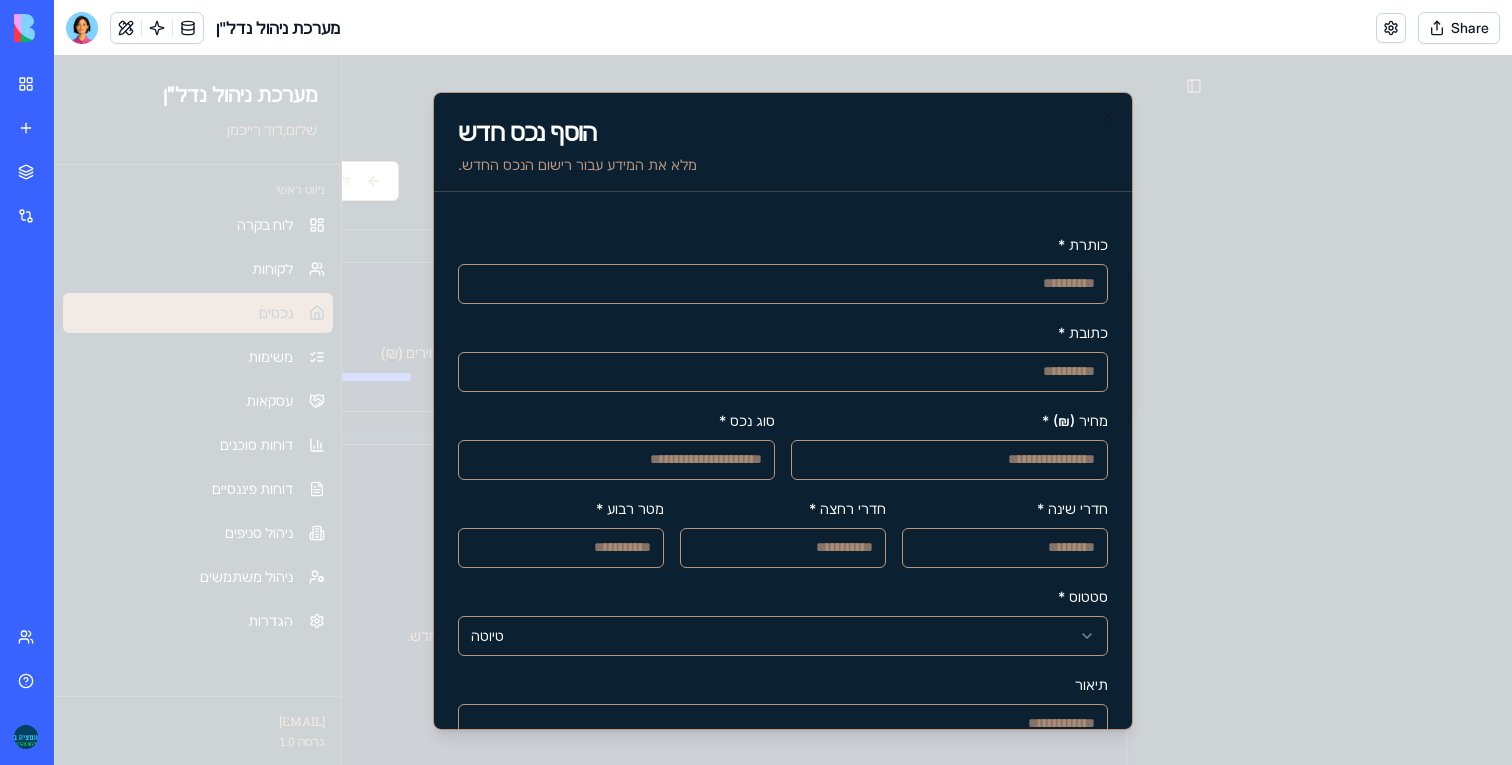 click at bounding box center [783, 410] 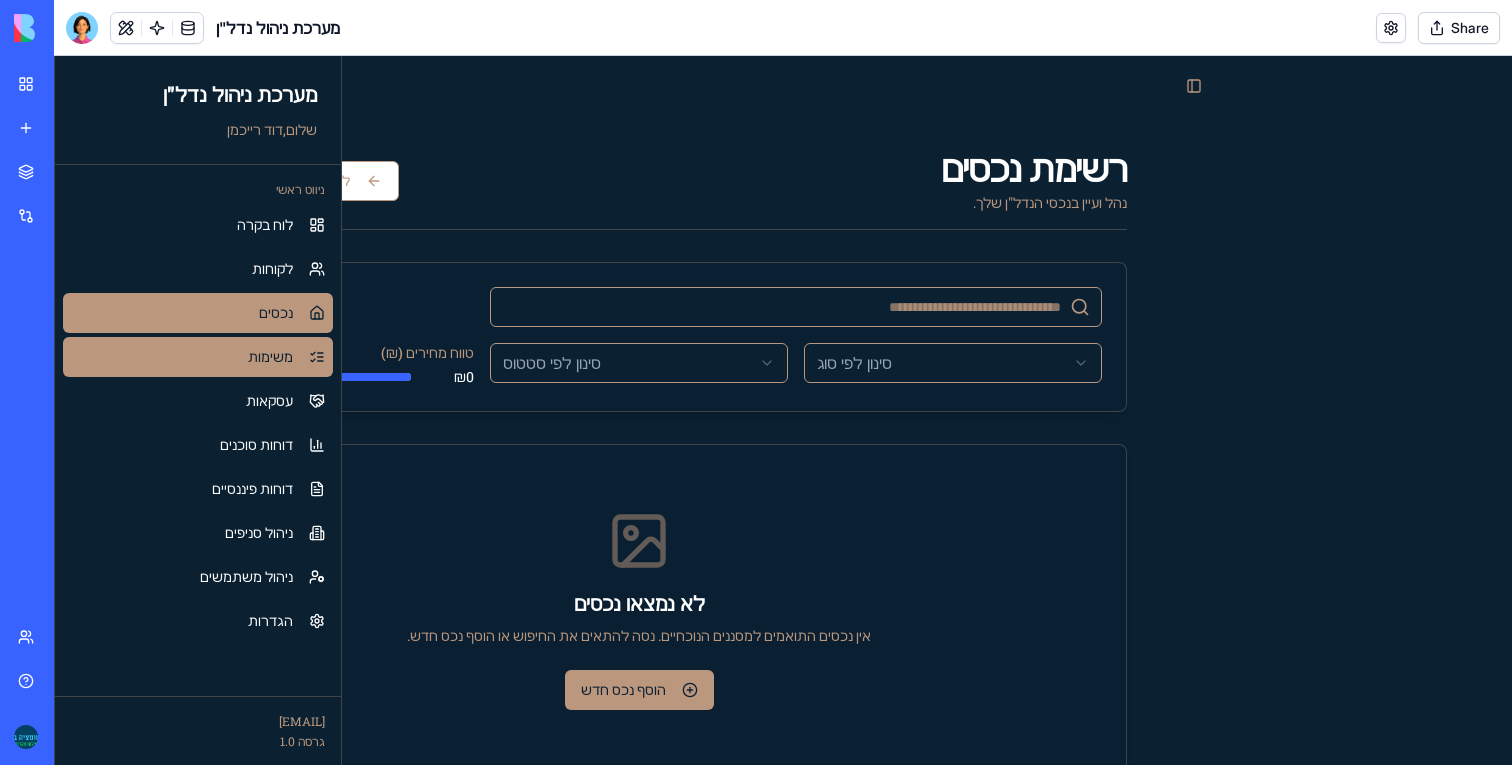 click on "משימות" at bounding box center (198, 357) 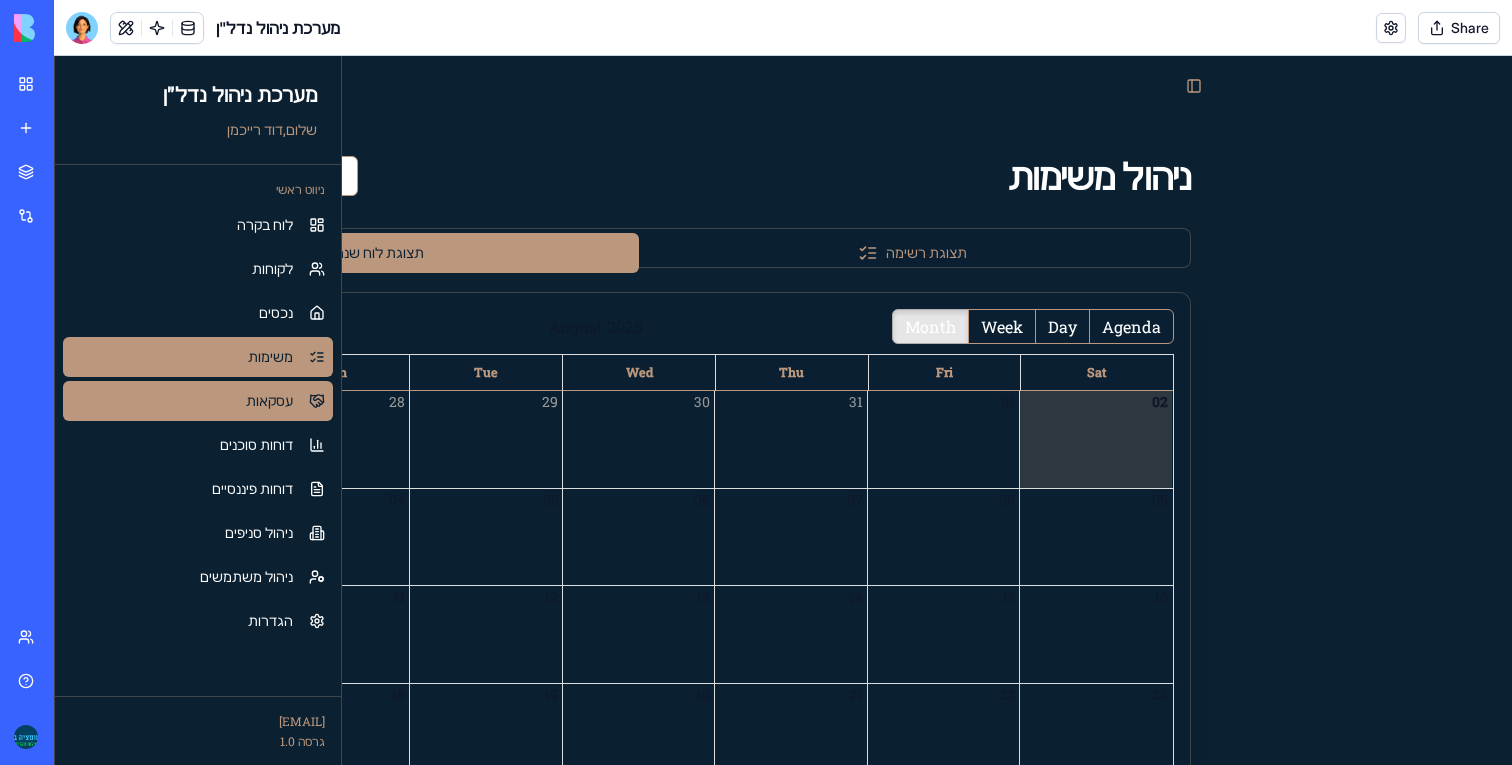 click on "עסקאות" at bounding box center (198, 401) 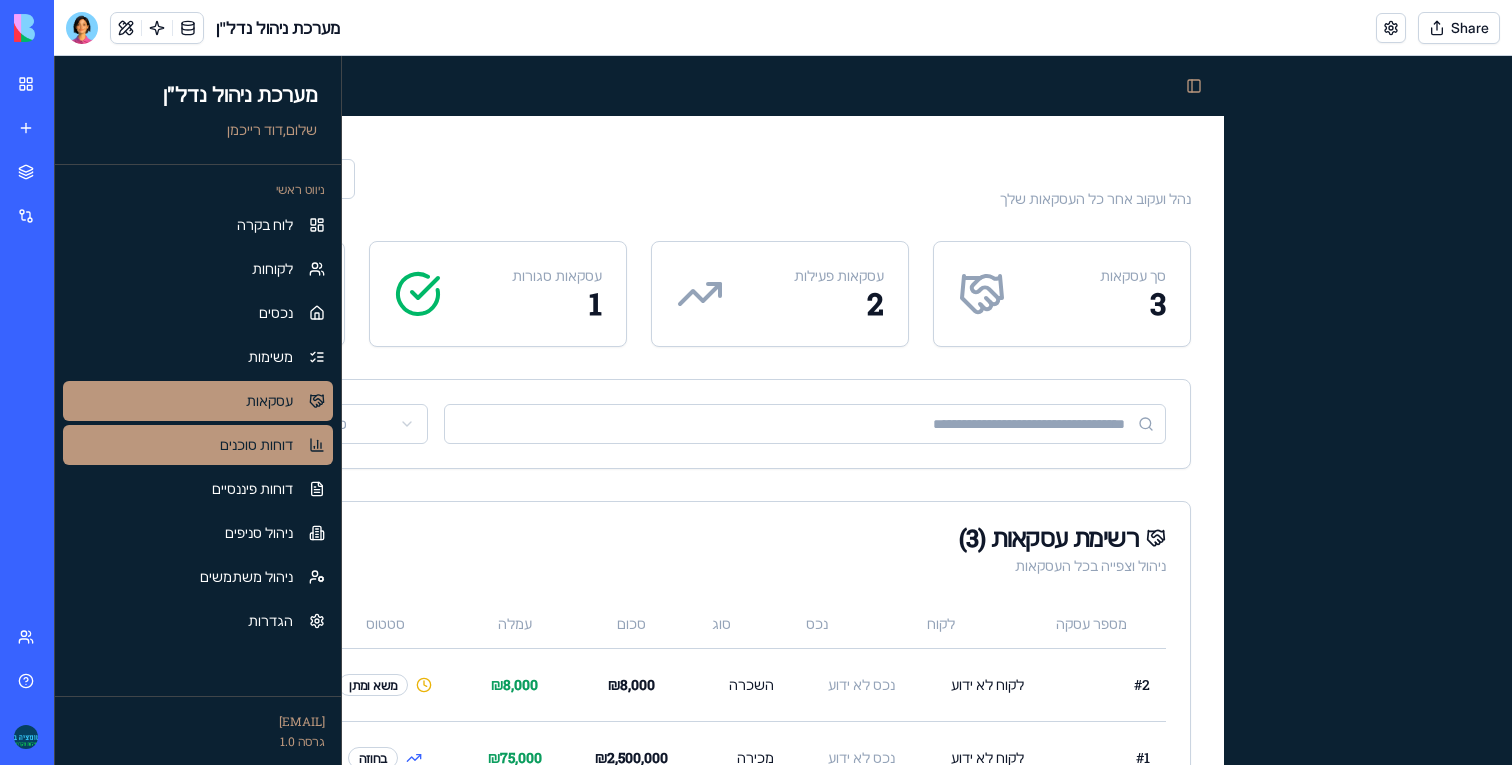 click on "דוחות סוכנים" at bounding box center [256, 445] 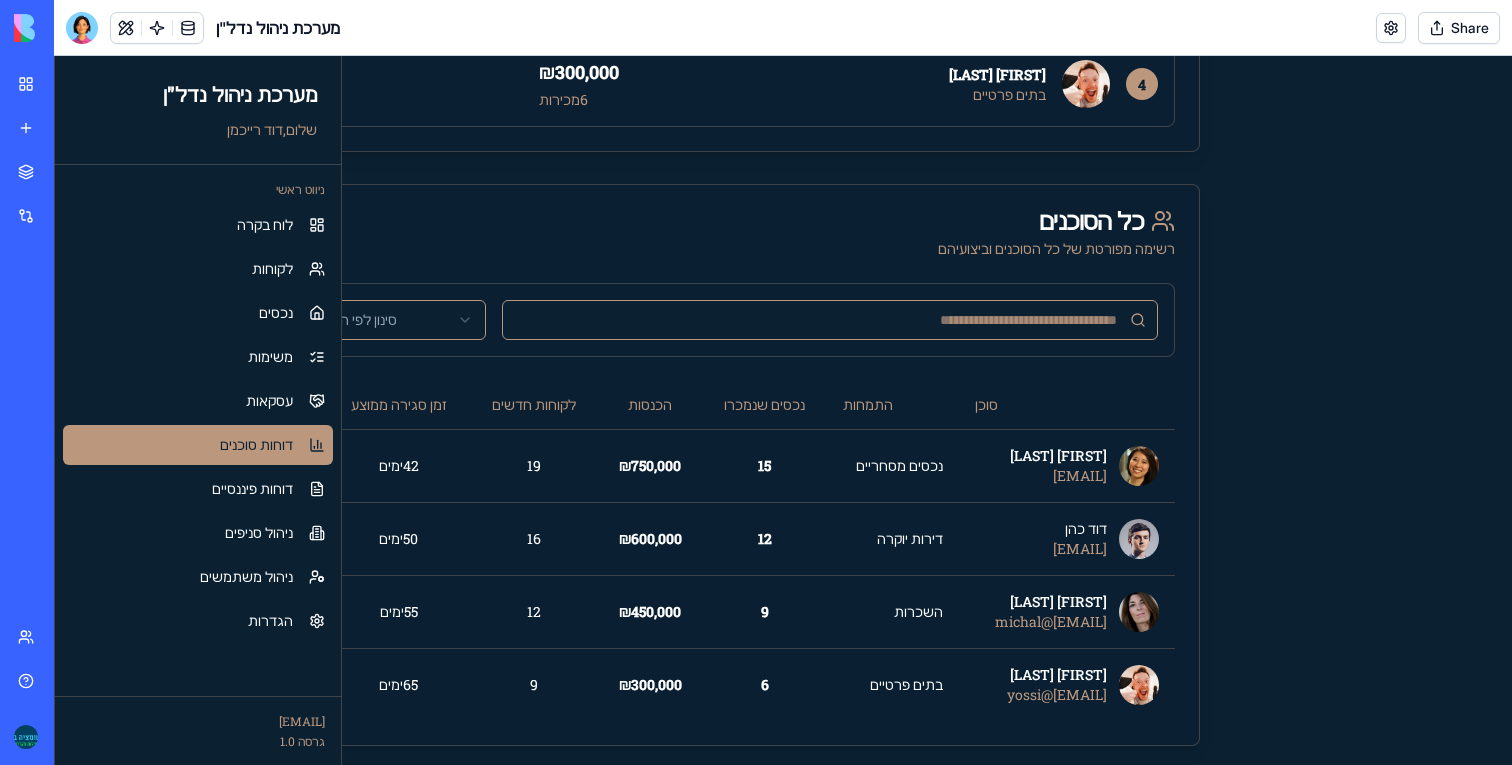 scroll, scrollTop: 1336, scrollLeft: 0, axis: vertical 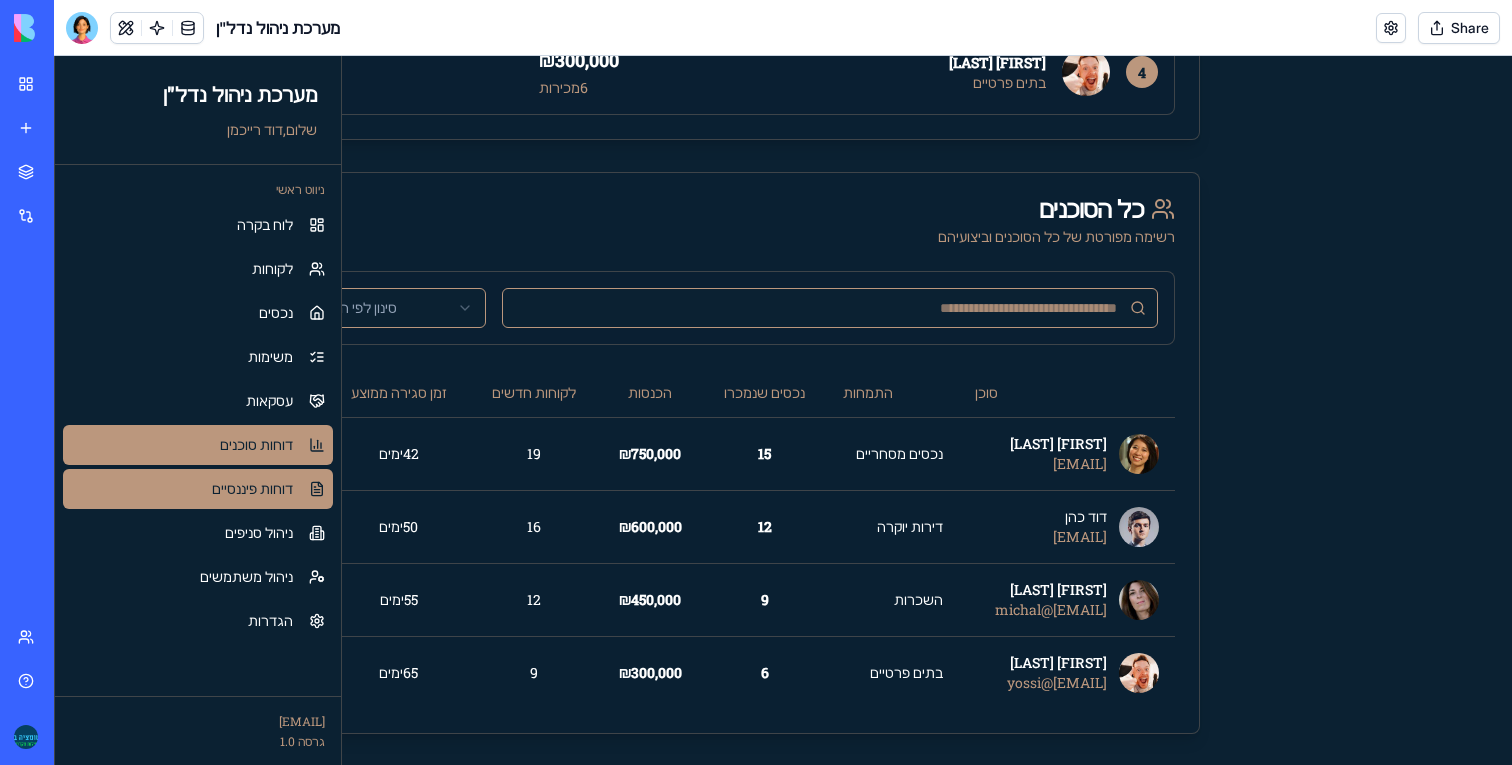 click on "דוחות פיננסיים" at bounding box center [198, 489] 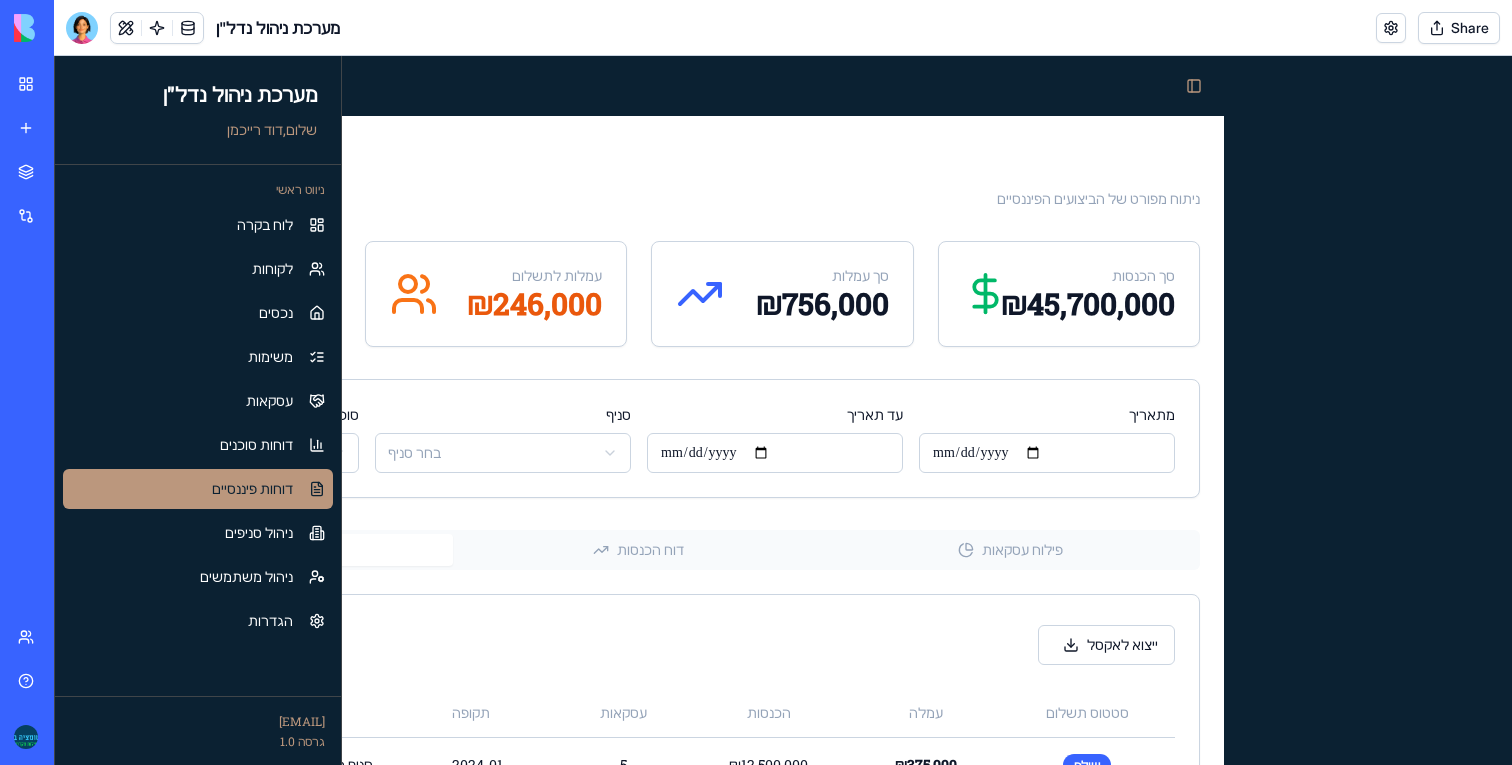 scroll, scrollTop: 193, scrollLeft: 0, axis: vertical 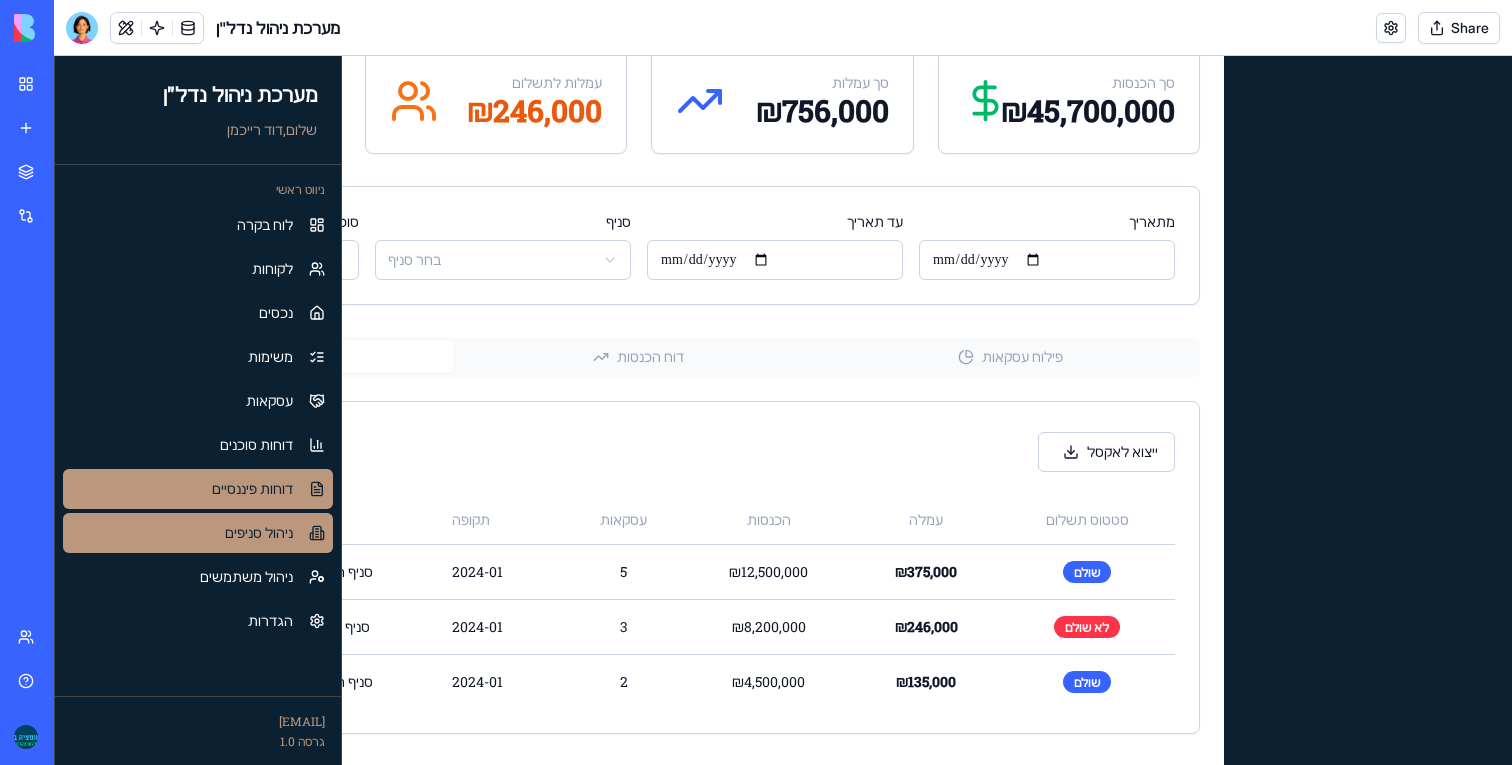 click on "ניהול סניפים" at bounding box center [259, 533] 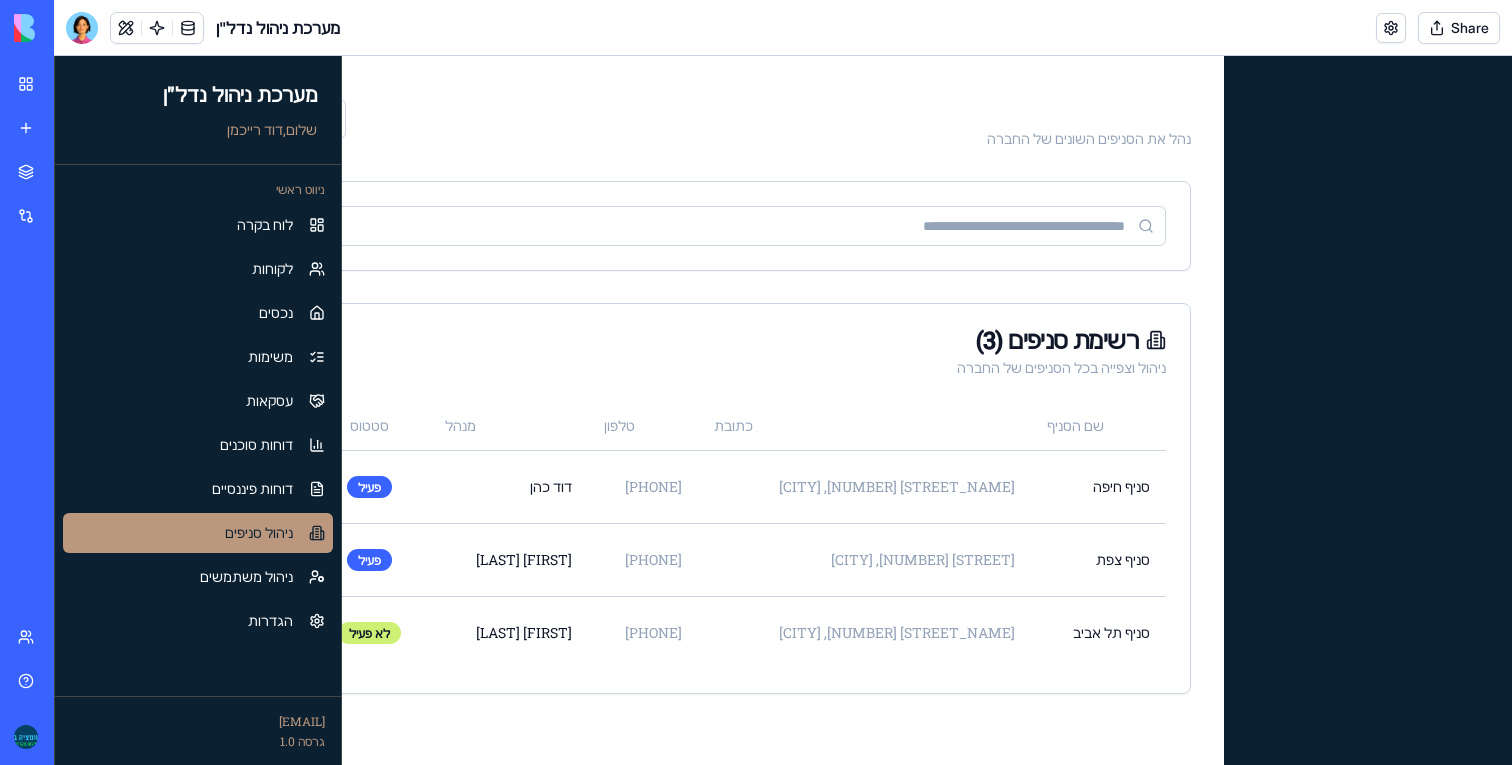 scroll, scrollTop: 60, scrollLeft: 0, axis: vertical 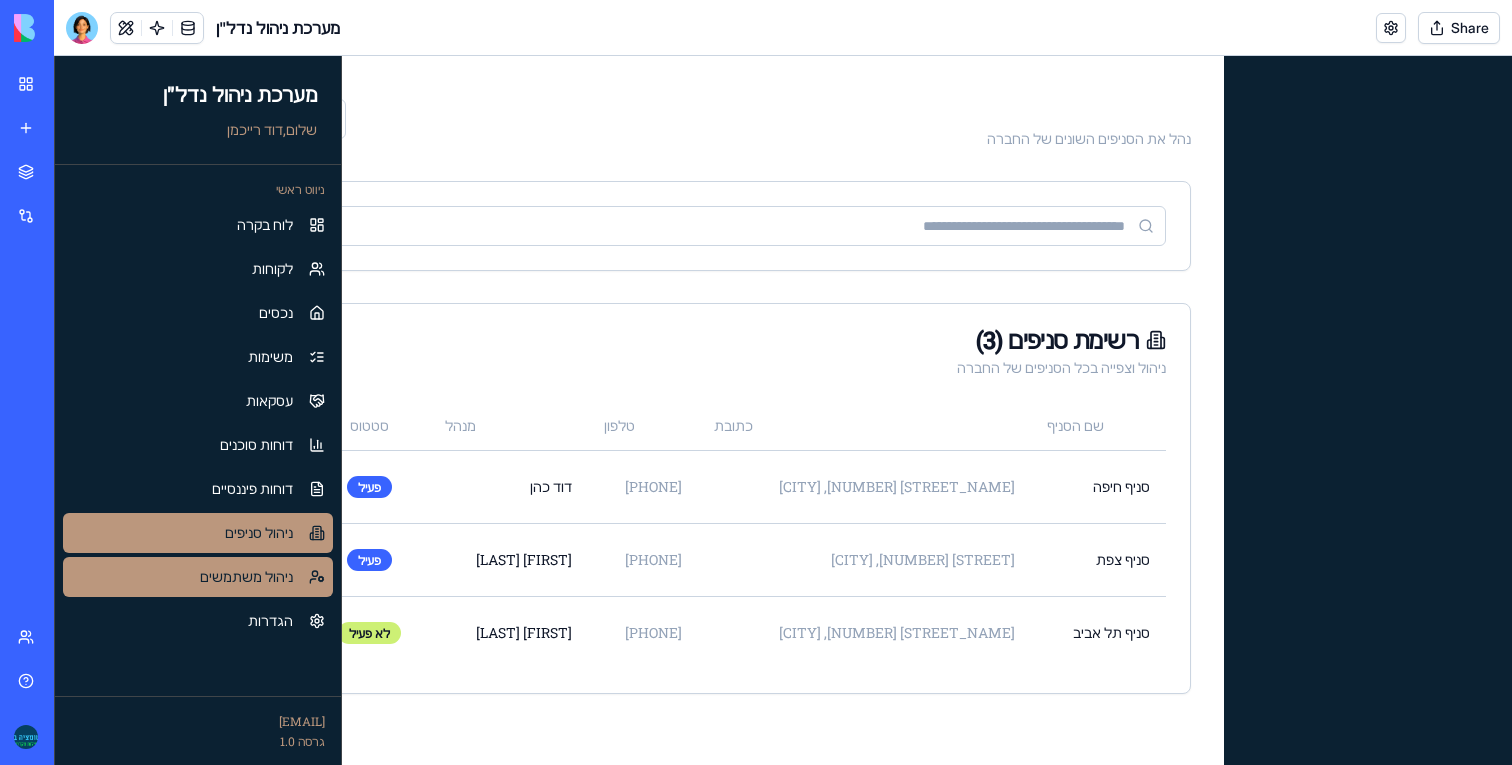 click on "ניהול משתמשים" at bounding box center [246, 577] 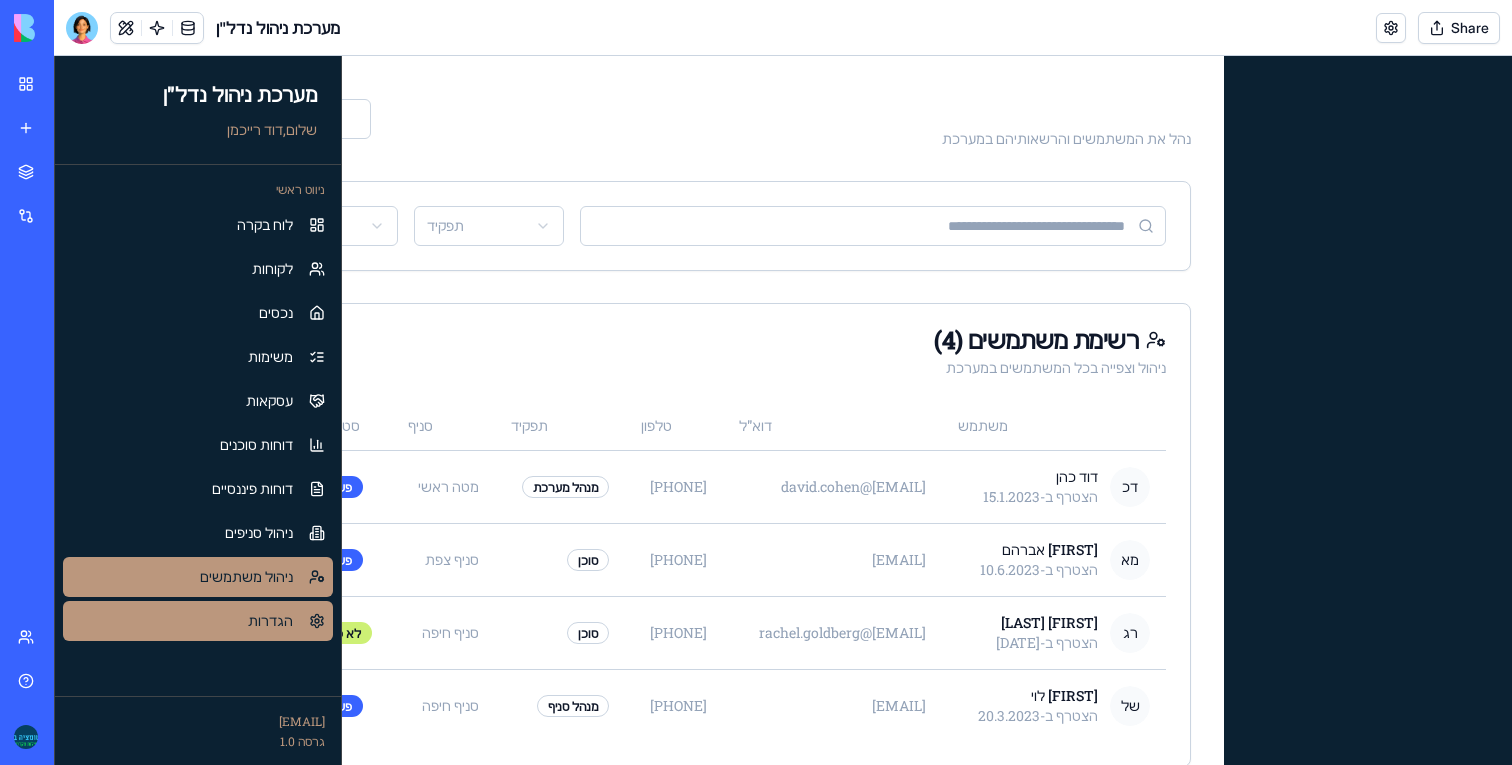 click on "הגדרות" at bounding box center [270, 621] 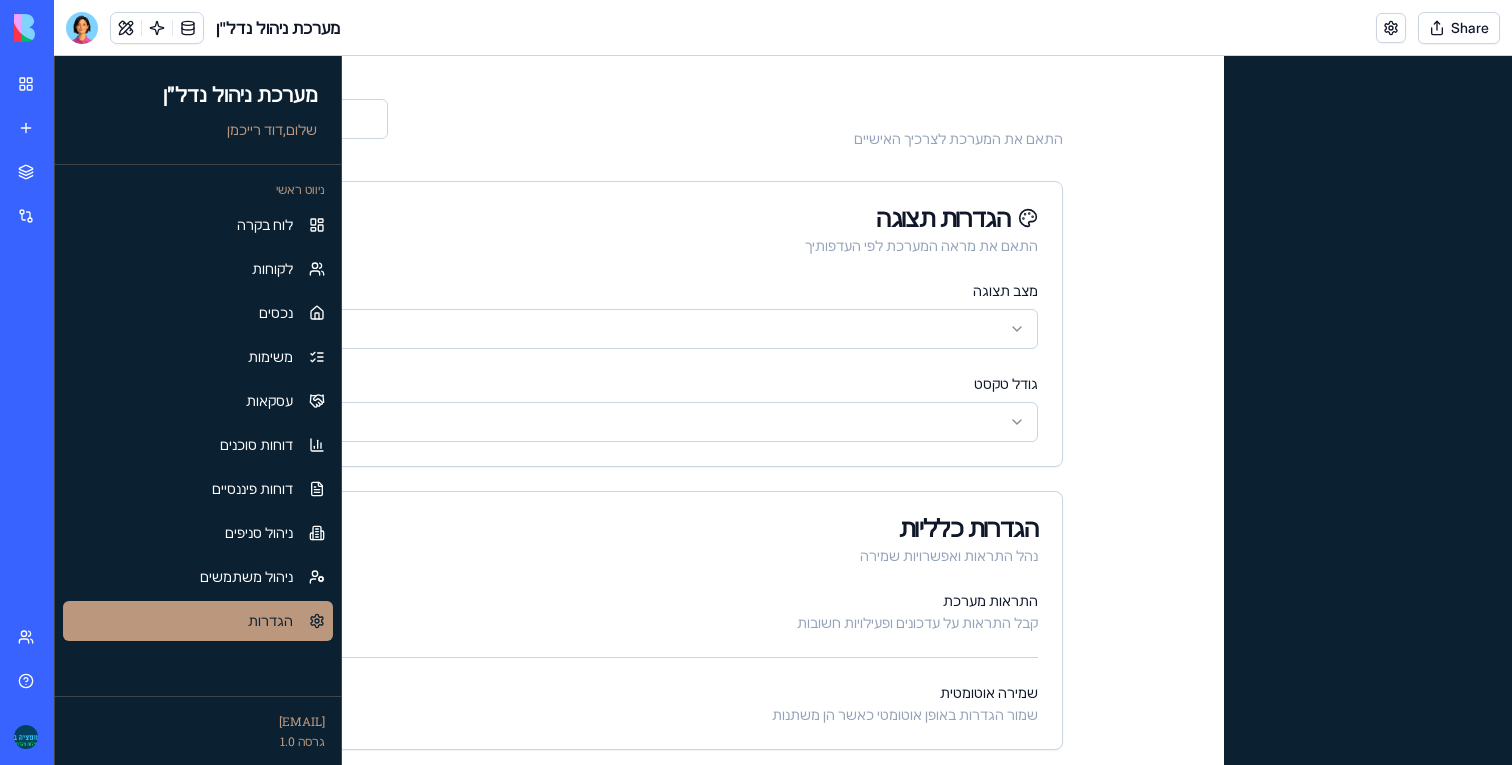 scroll, scrollTop: 0, scrollLeft: 0, axis: both 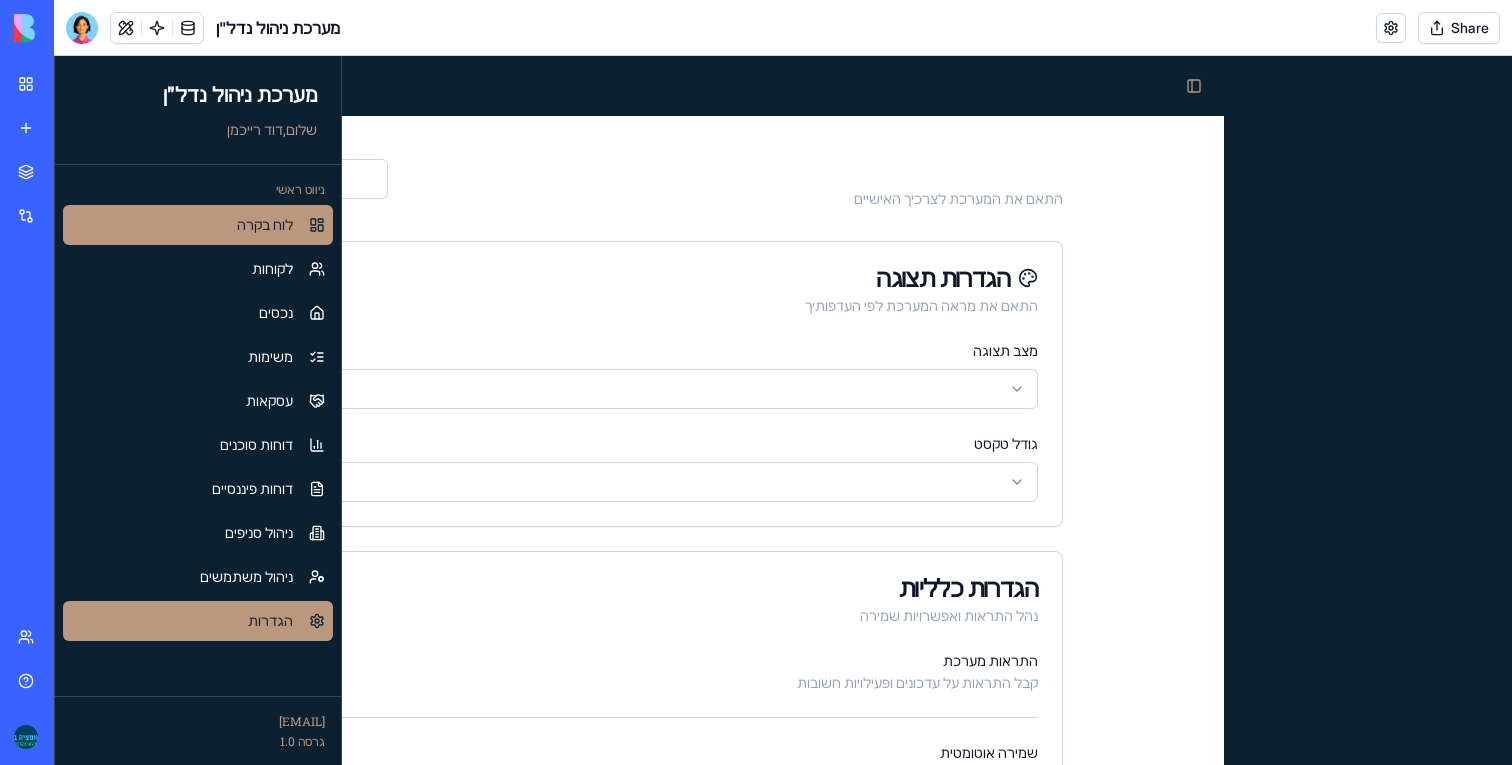 click on "לוח בקרה" at bounding box center [265, 225] 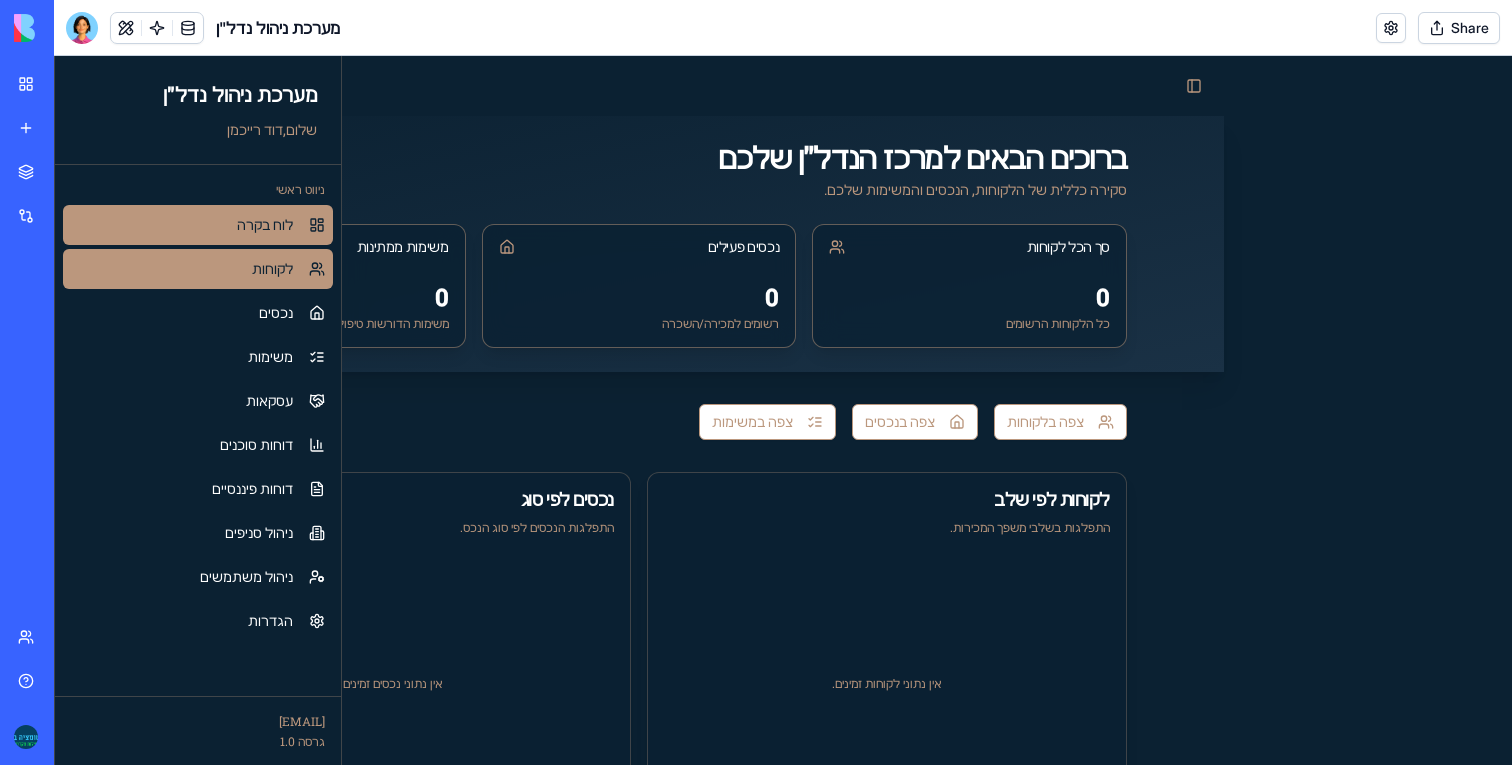 click on "לקוחות" at bounding box center [198, 269] 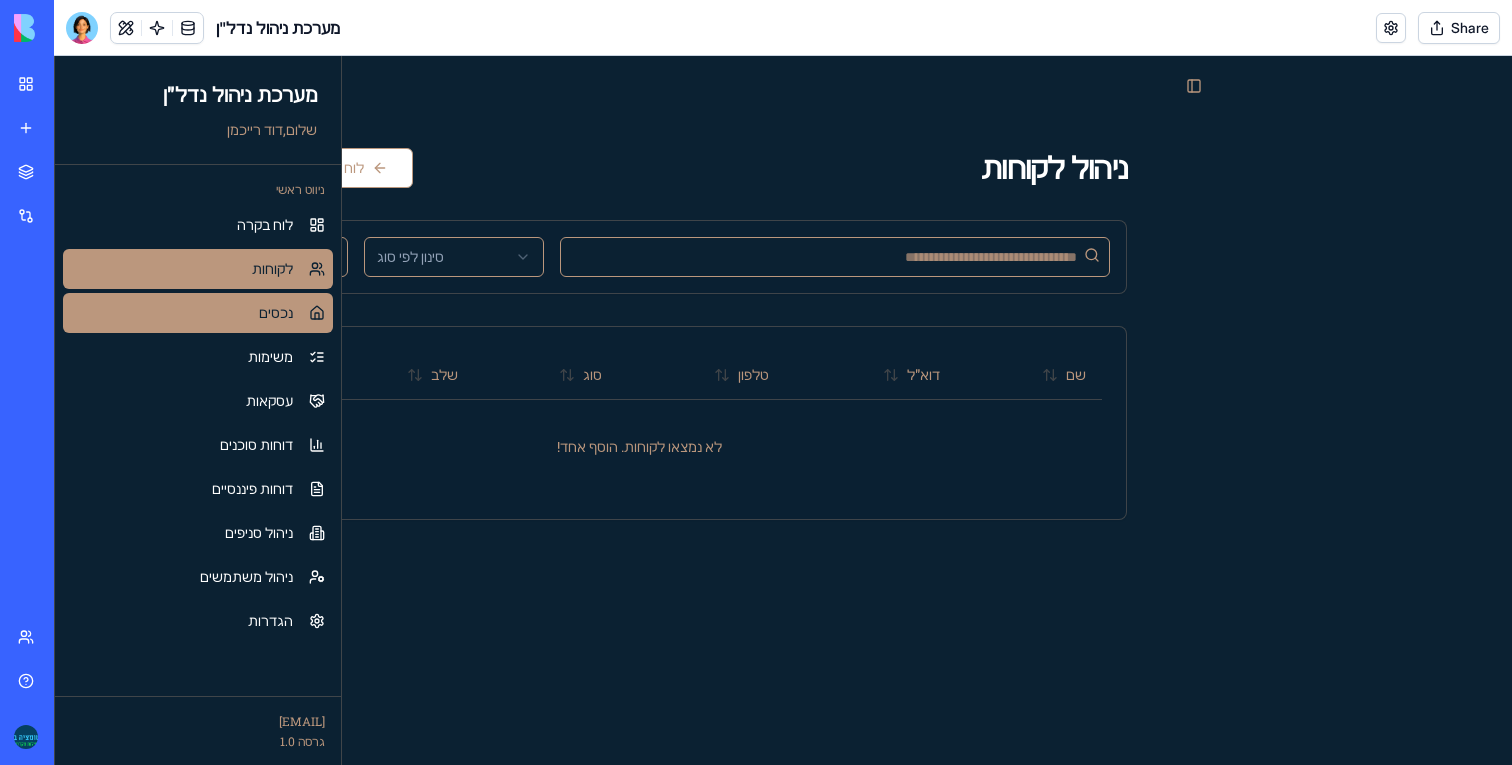 click on "נכסים" at bounding box center (198, 313) 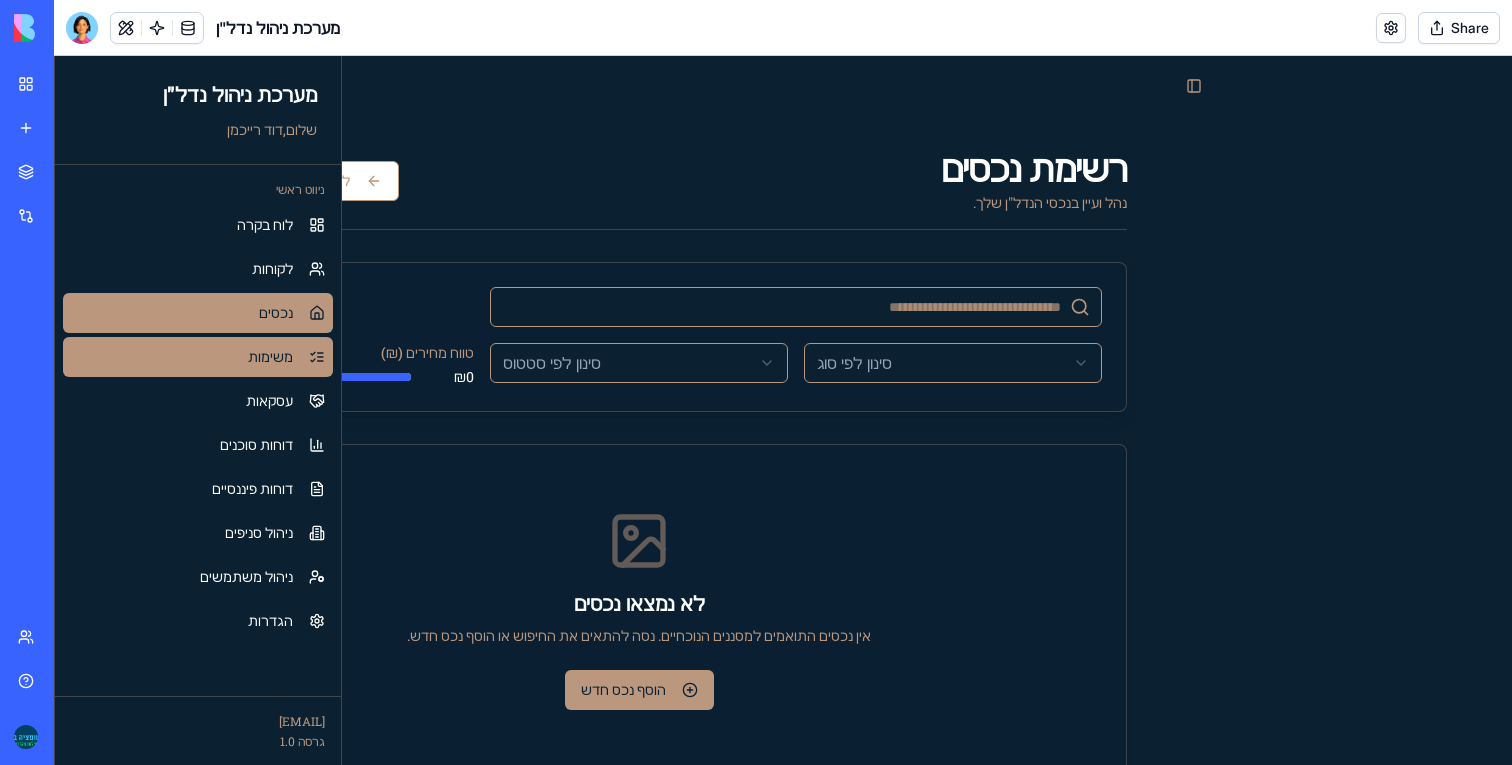 click on "משימות" at bounding box center [270, 357] 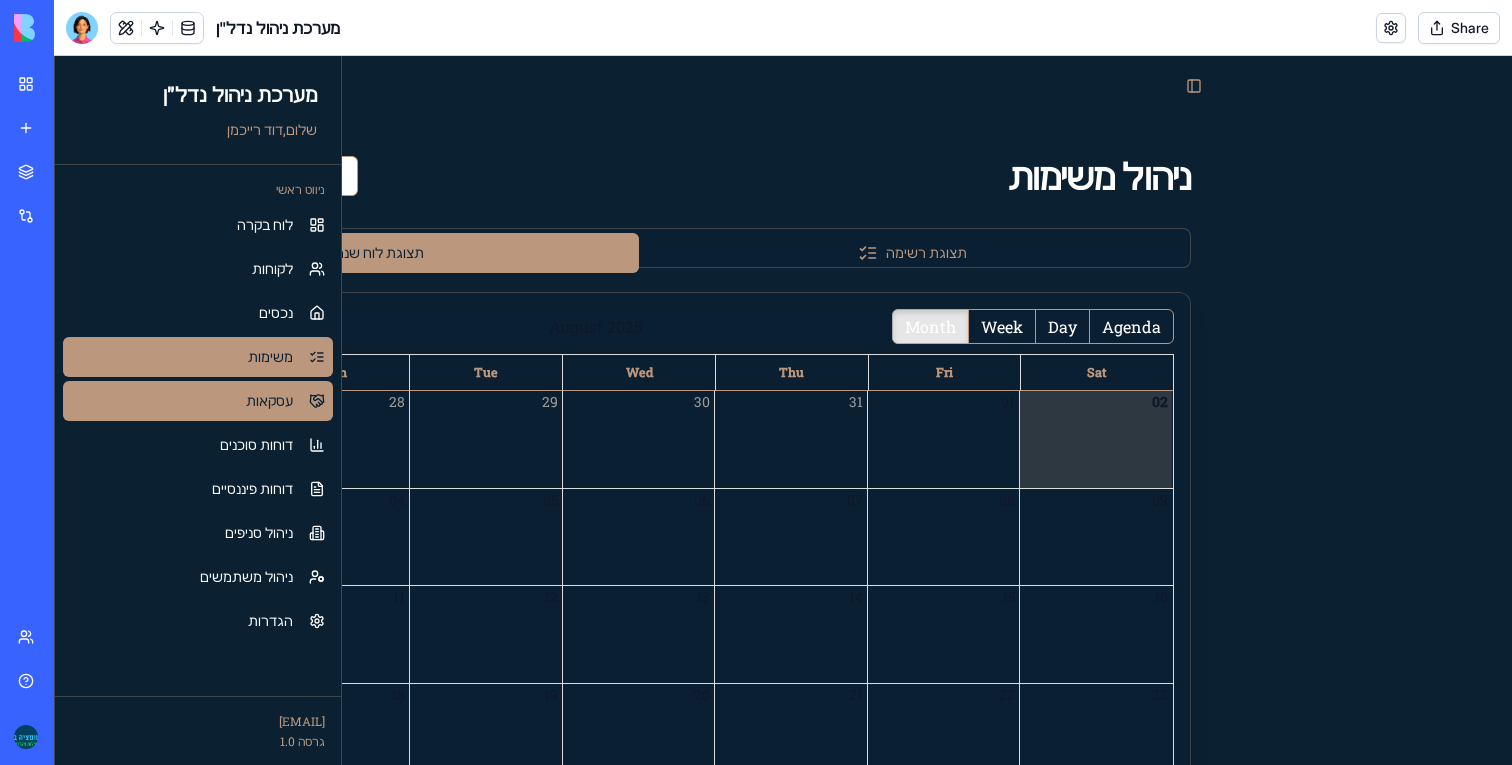 click on "עסקאות" at bounding box center [269, 401] 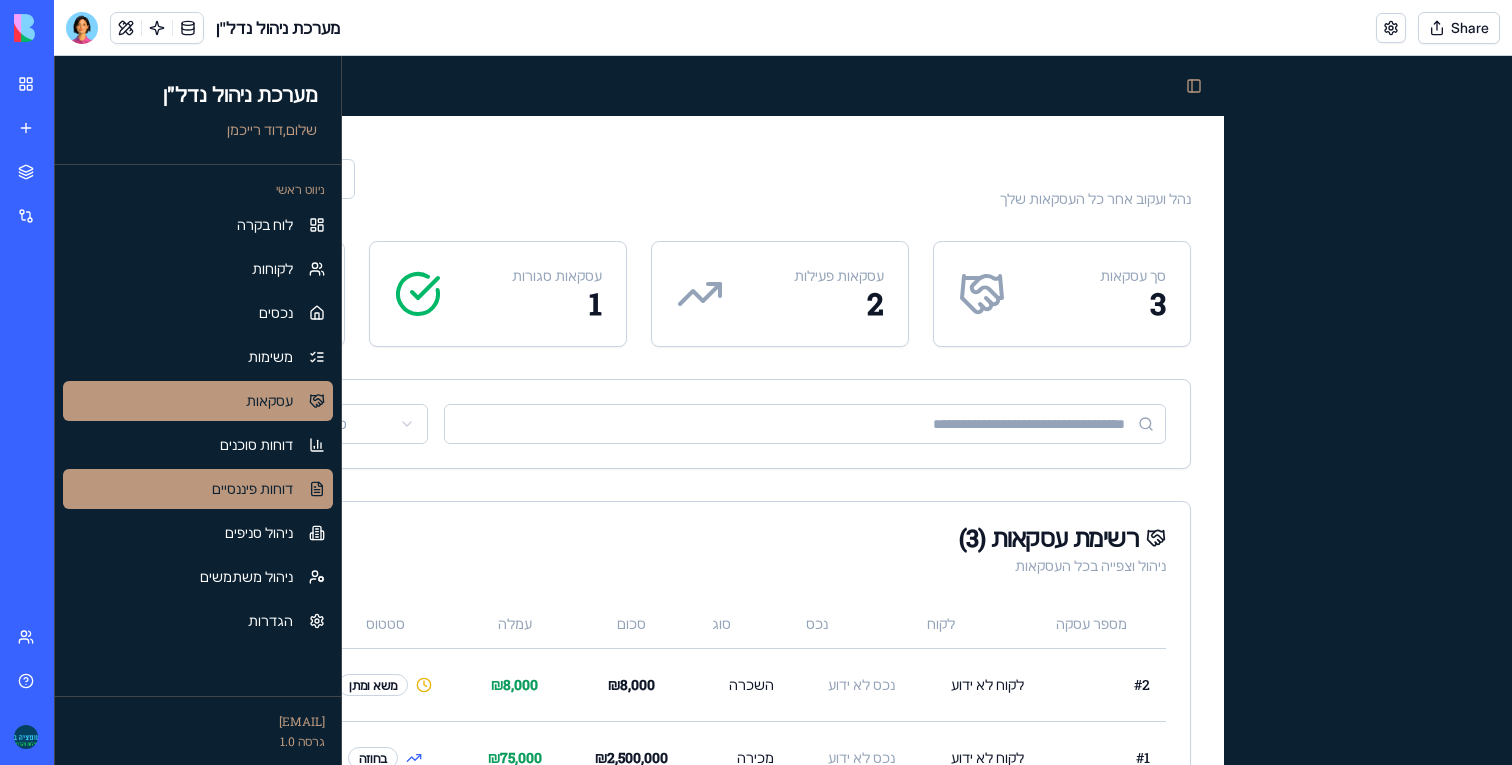 click on "דוחות פיננסיים" at bounding box center [252, 489] 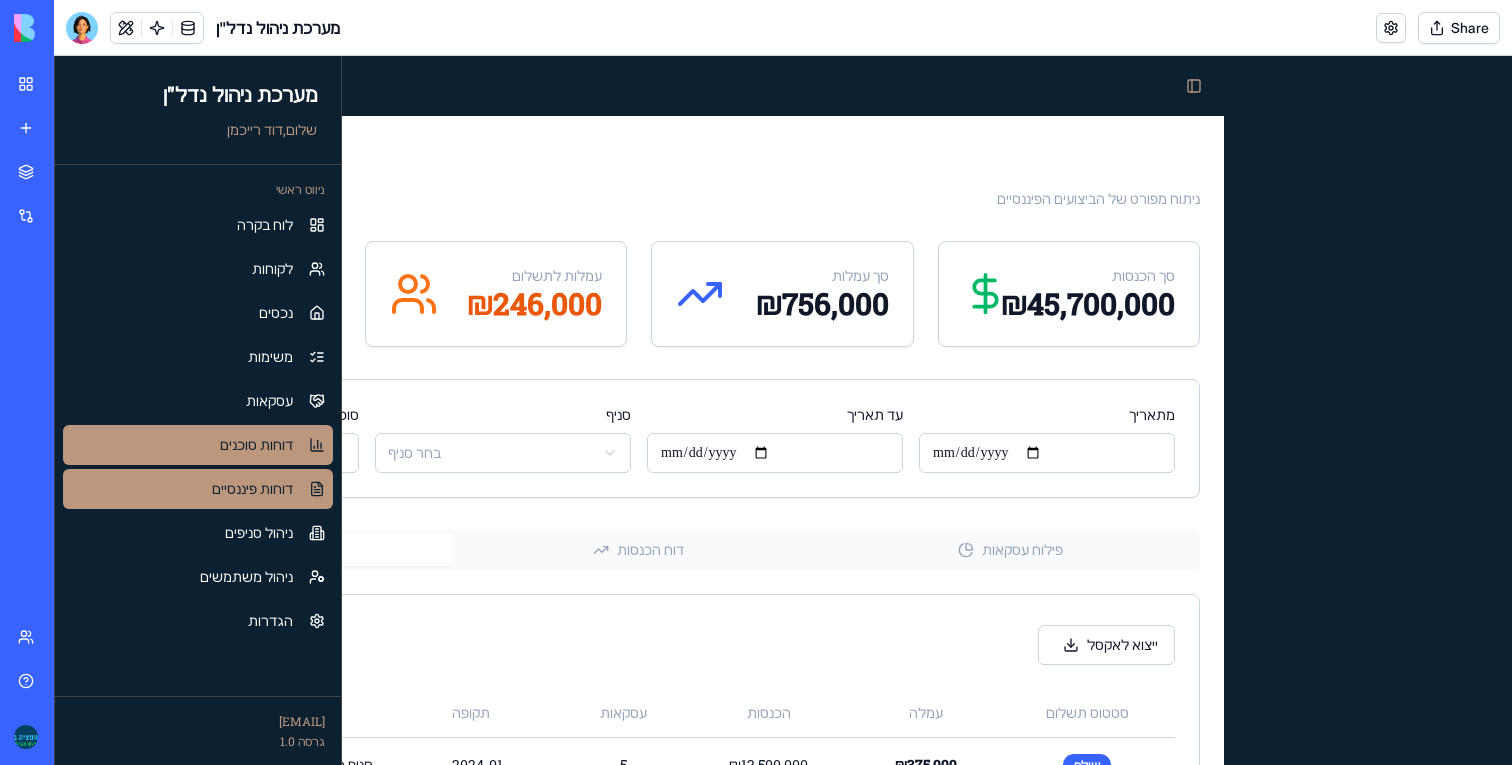 click on "דוחות סוכנים" at bounding box center (256, 445) 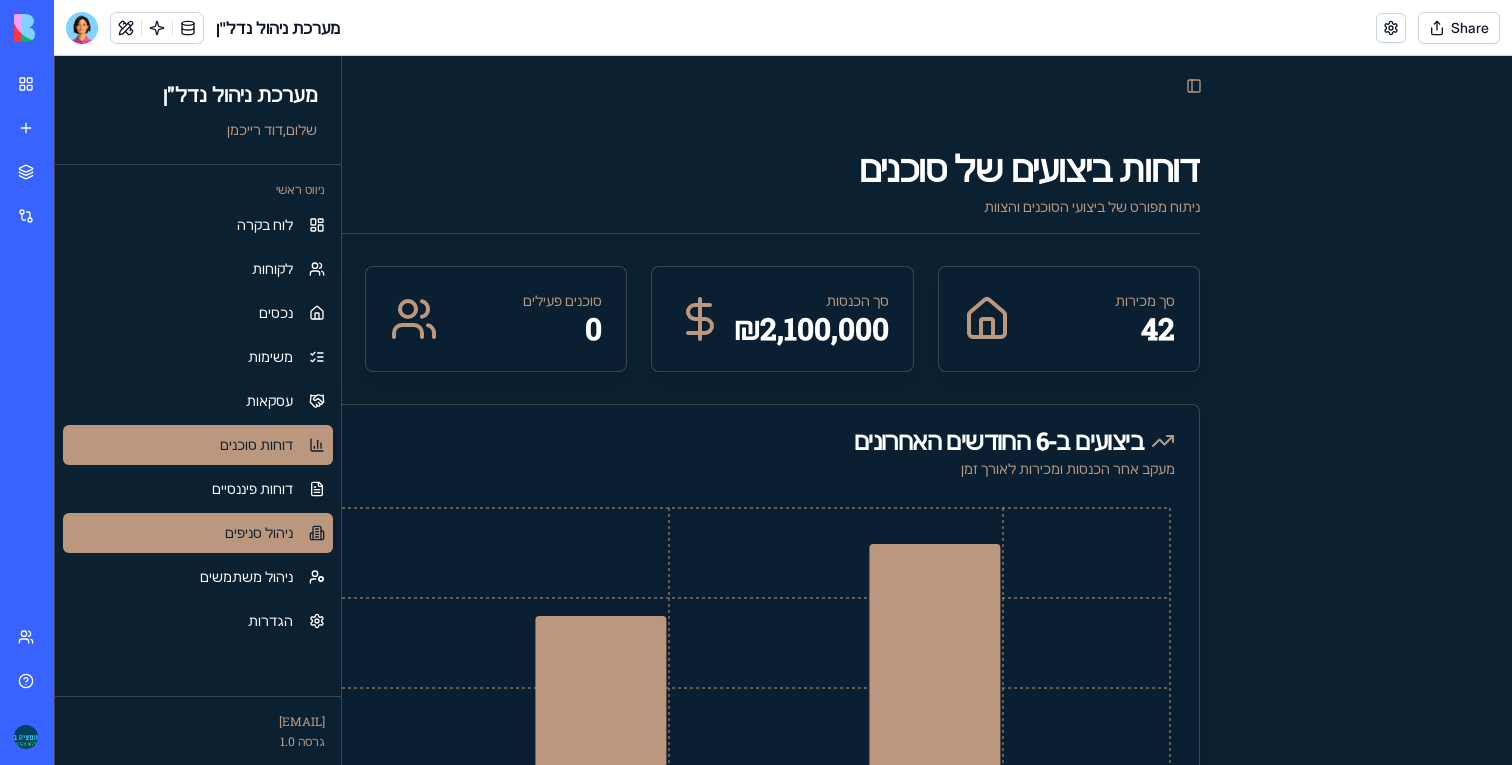 click on "ניהול סניפים" at bounding box center [198, 533] 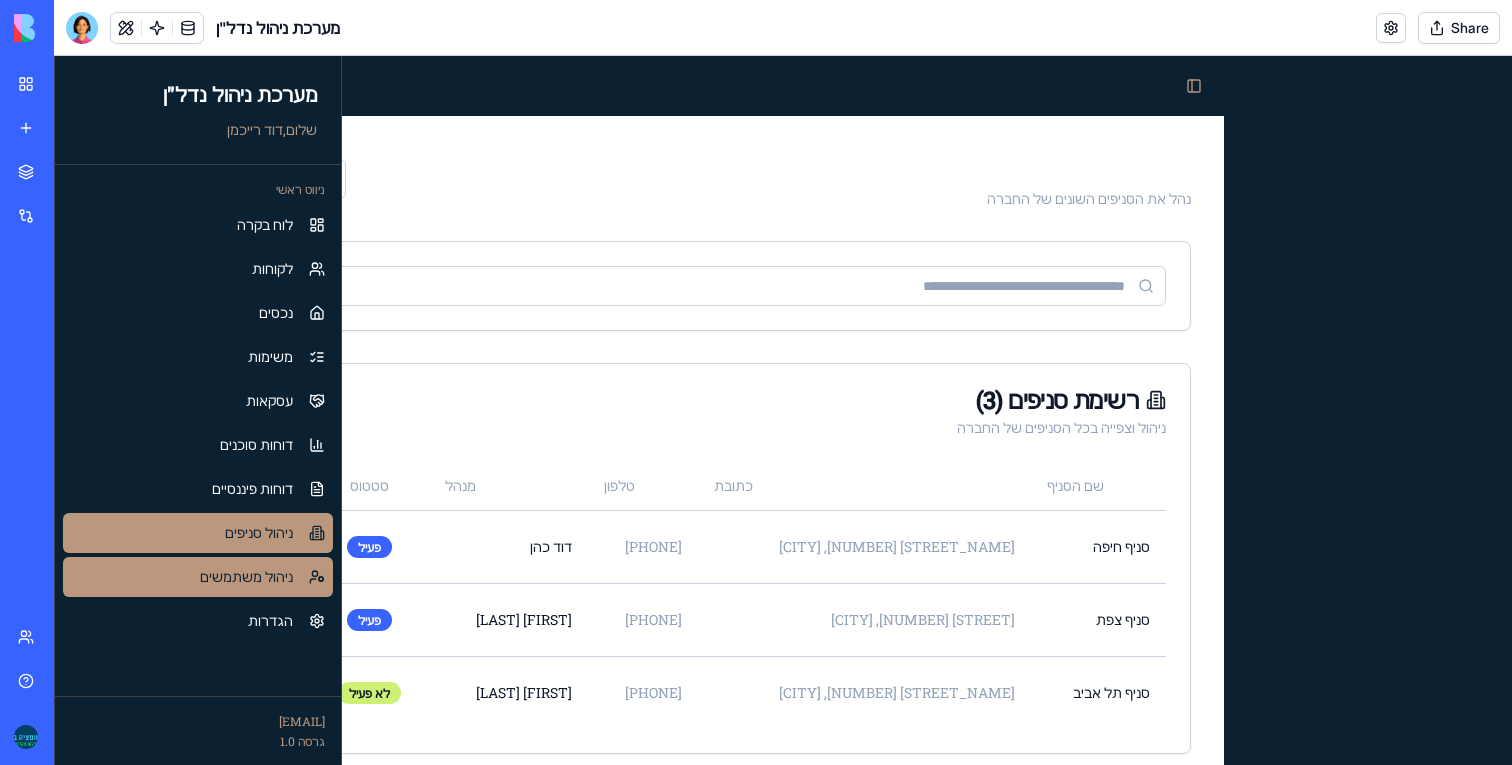 click on "ניהול משתמשים" at bounding box center [246, 577] 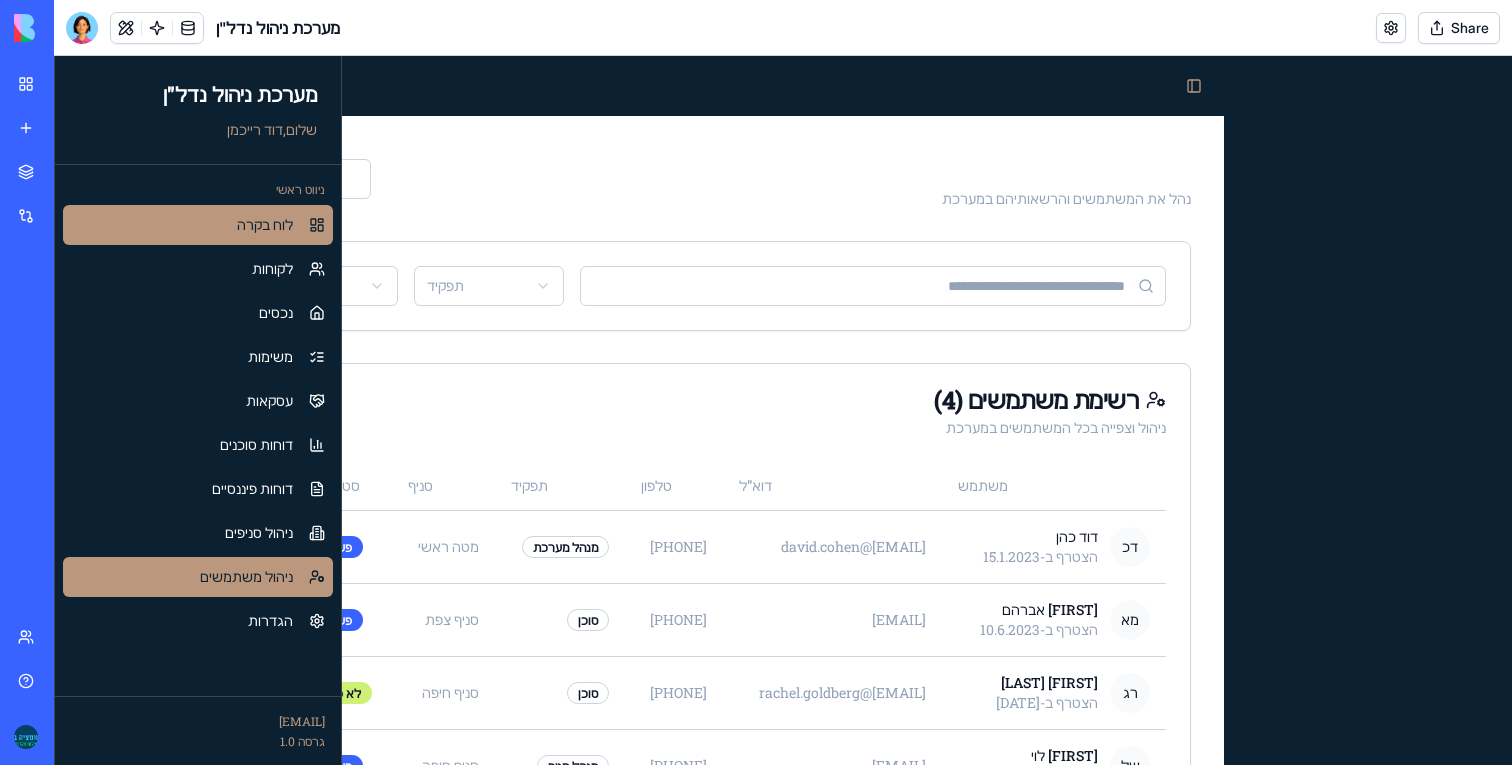 click on "לוח בקרה" at bounding box center [265, 225] 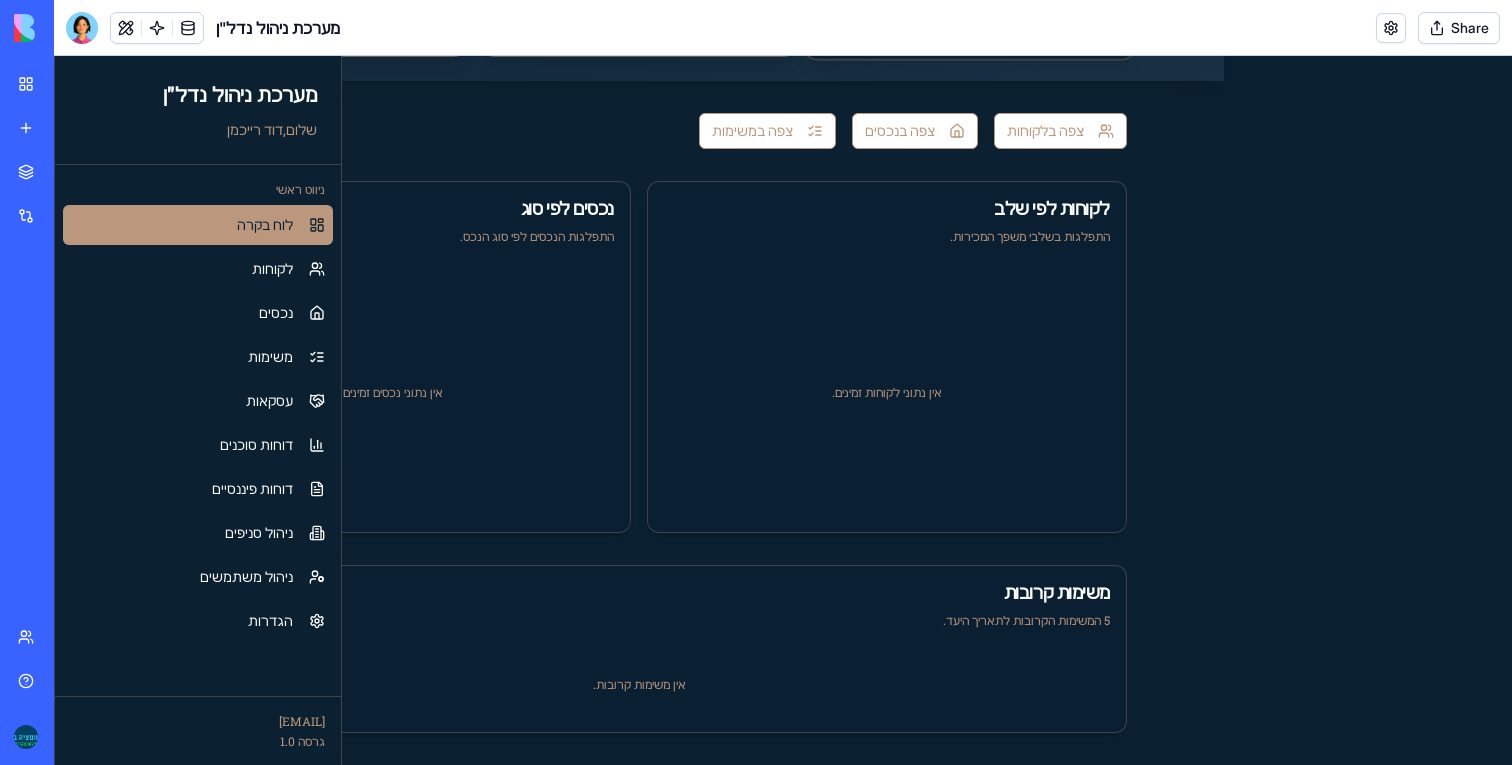 scroll, scrollTop: 0, scrollLeft: 0, axis: both 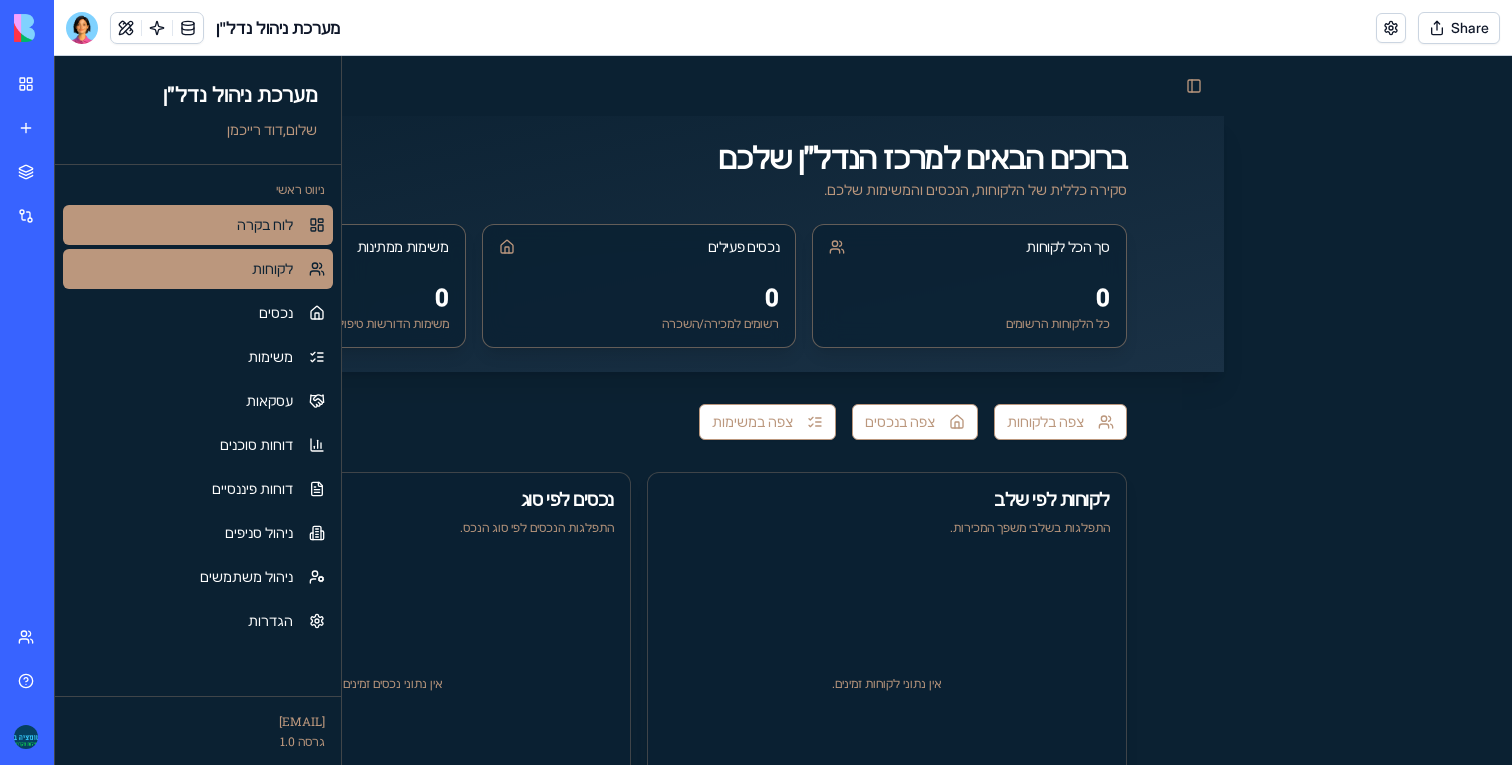 click on "לקוחות" at bounding box center [198, 269] 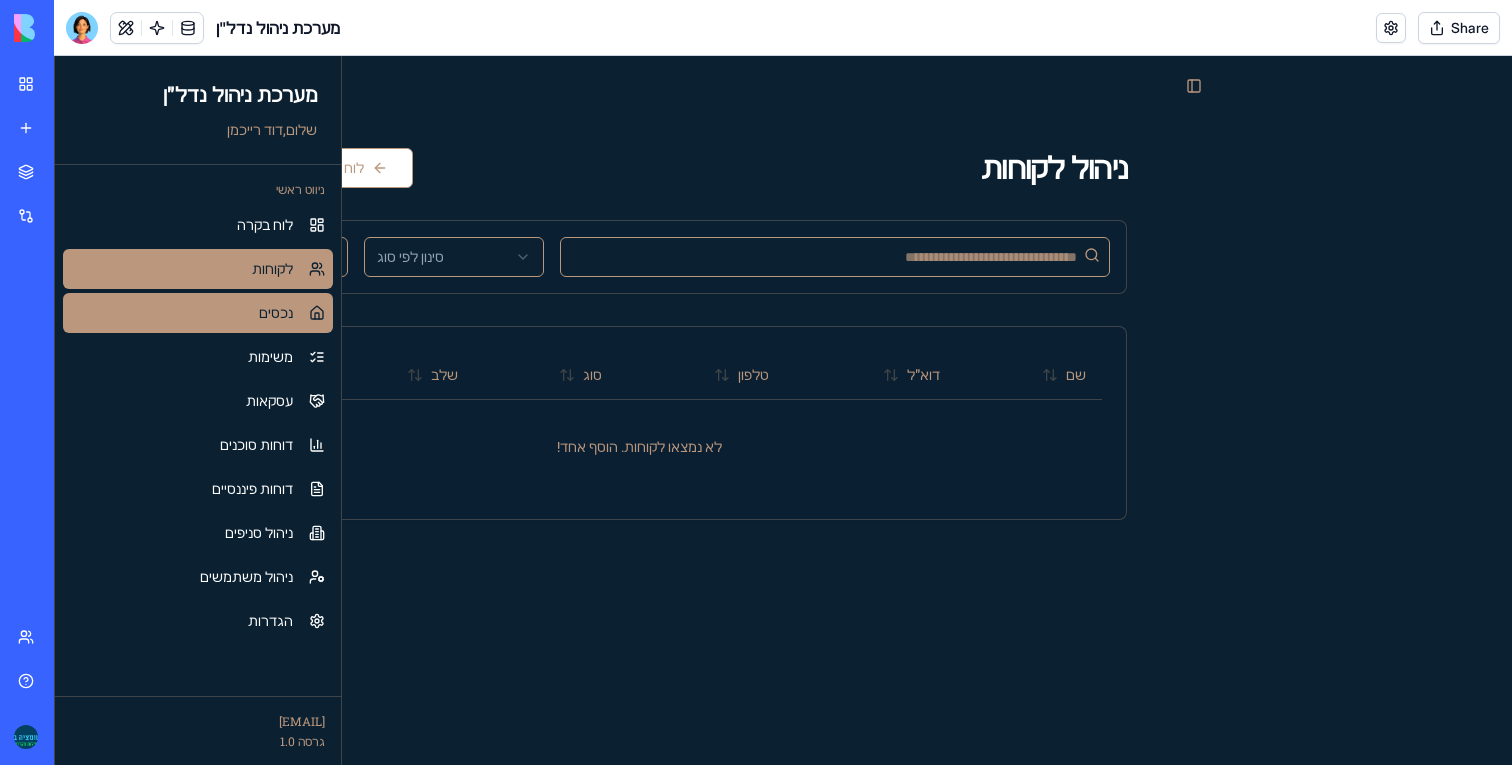 click on "נכסים" at bounding box center [198, 313] 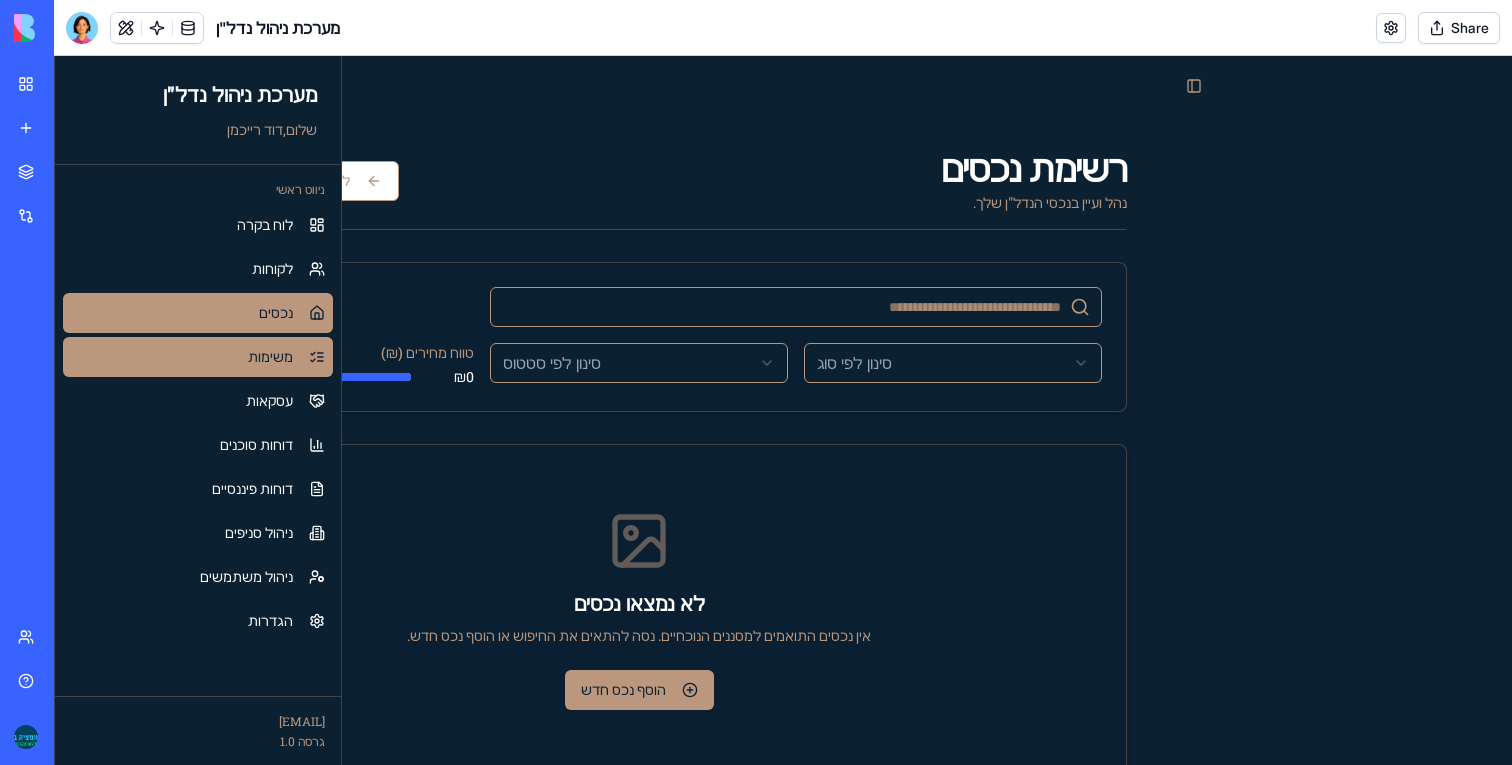 click on "משימות" at bounding box center (198, 357) 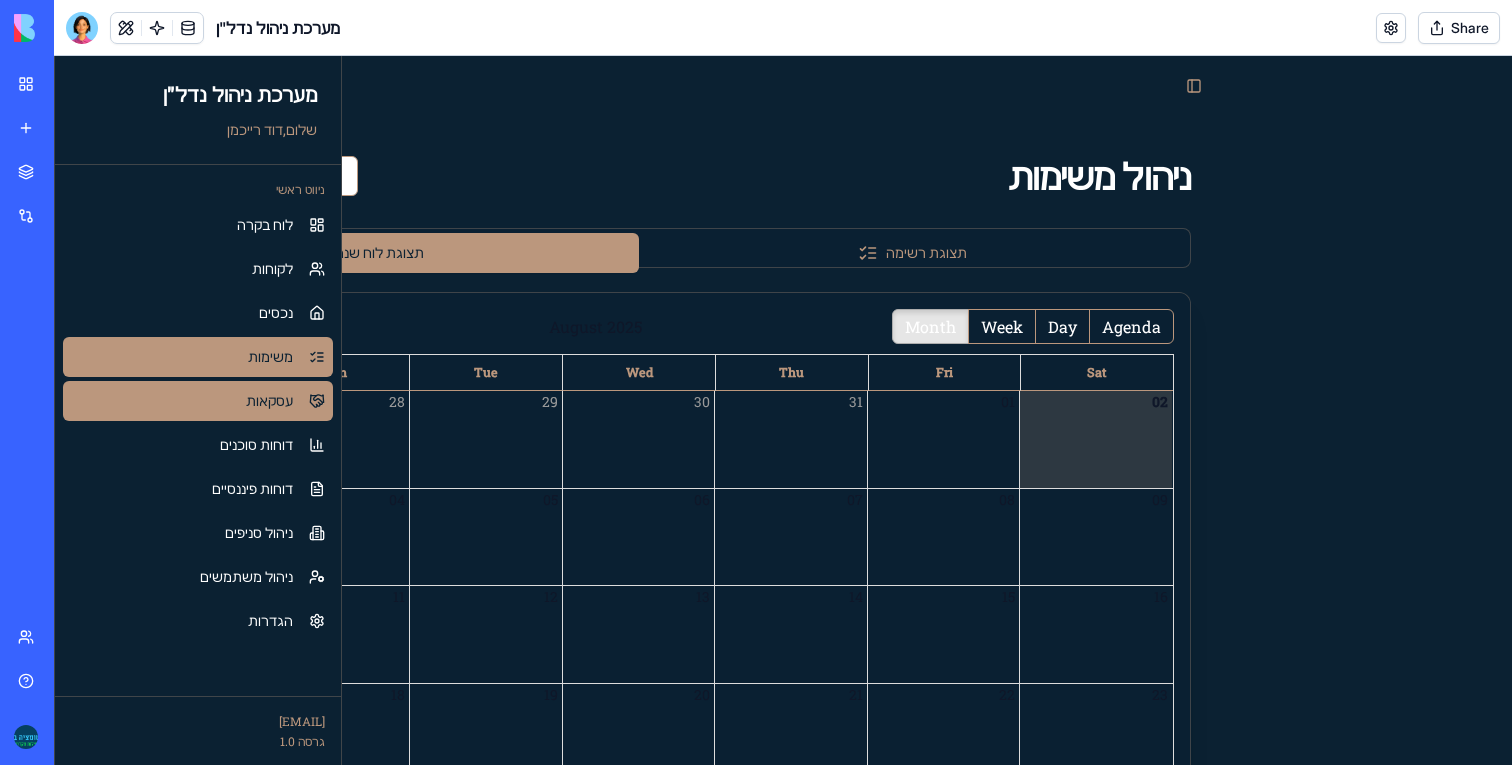 click on "עסקאות" at bounding box center (198, 401) 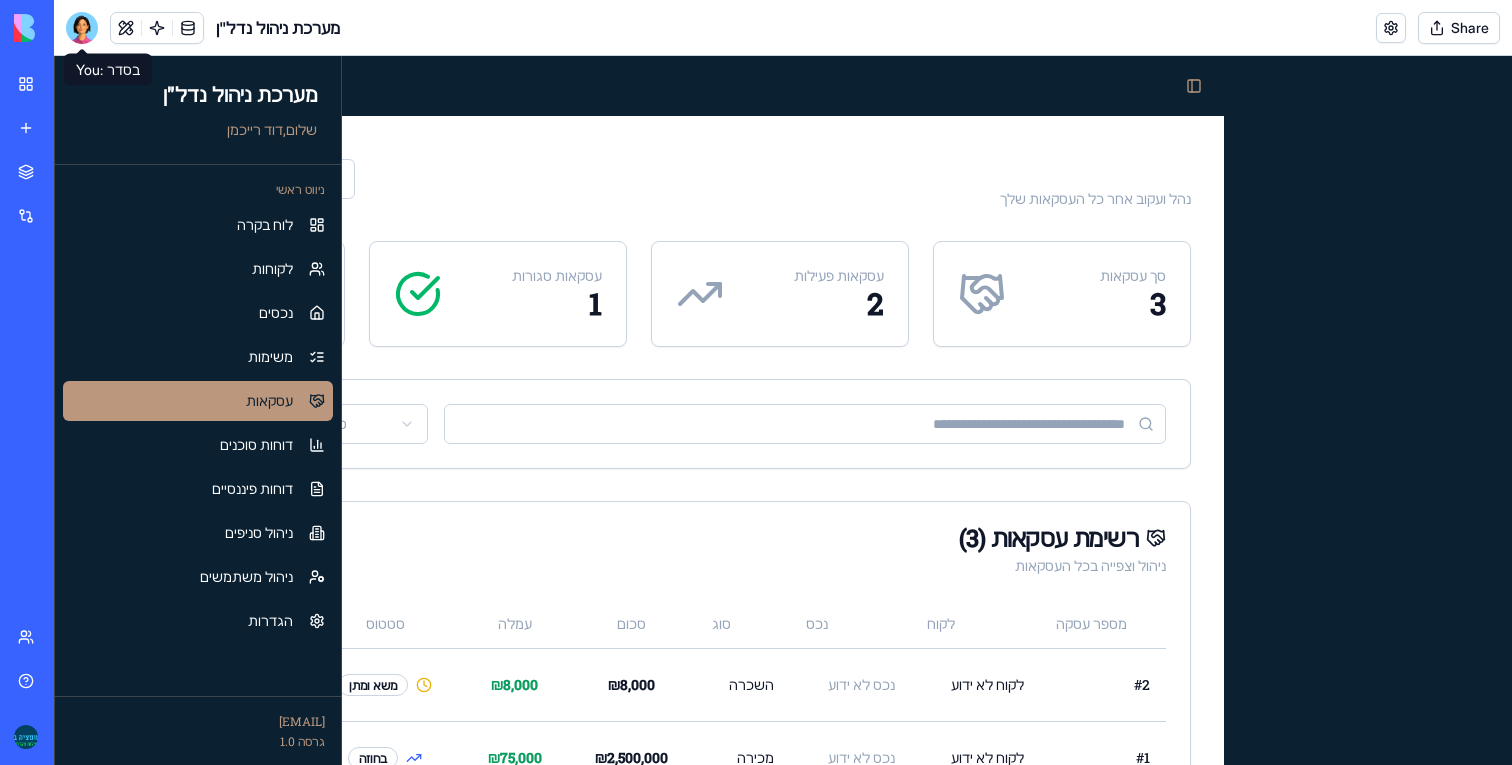 click at bounding box center [82, 28] 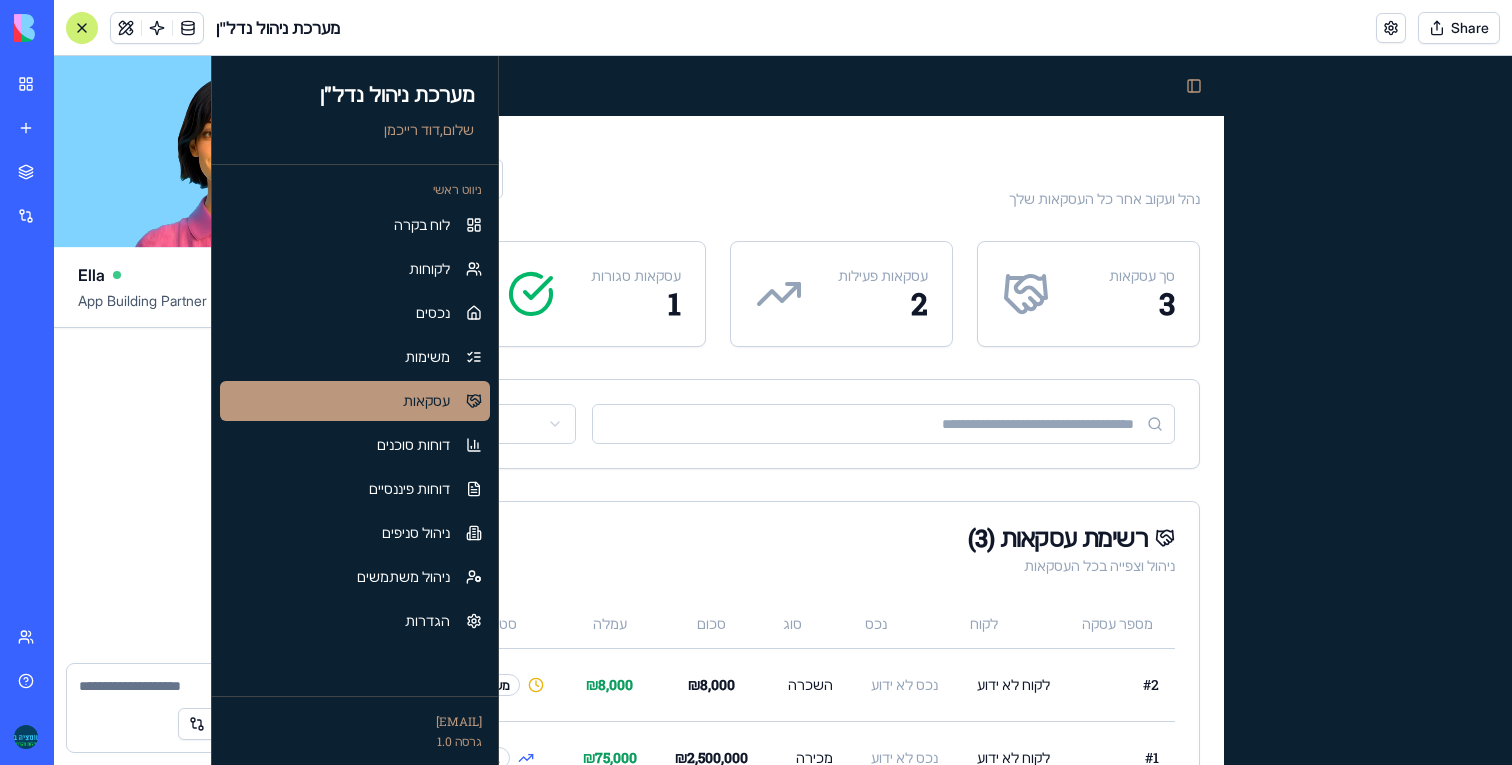 scroll, scrollTop: 24169, scrollLeft: 0, axis: vertical 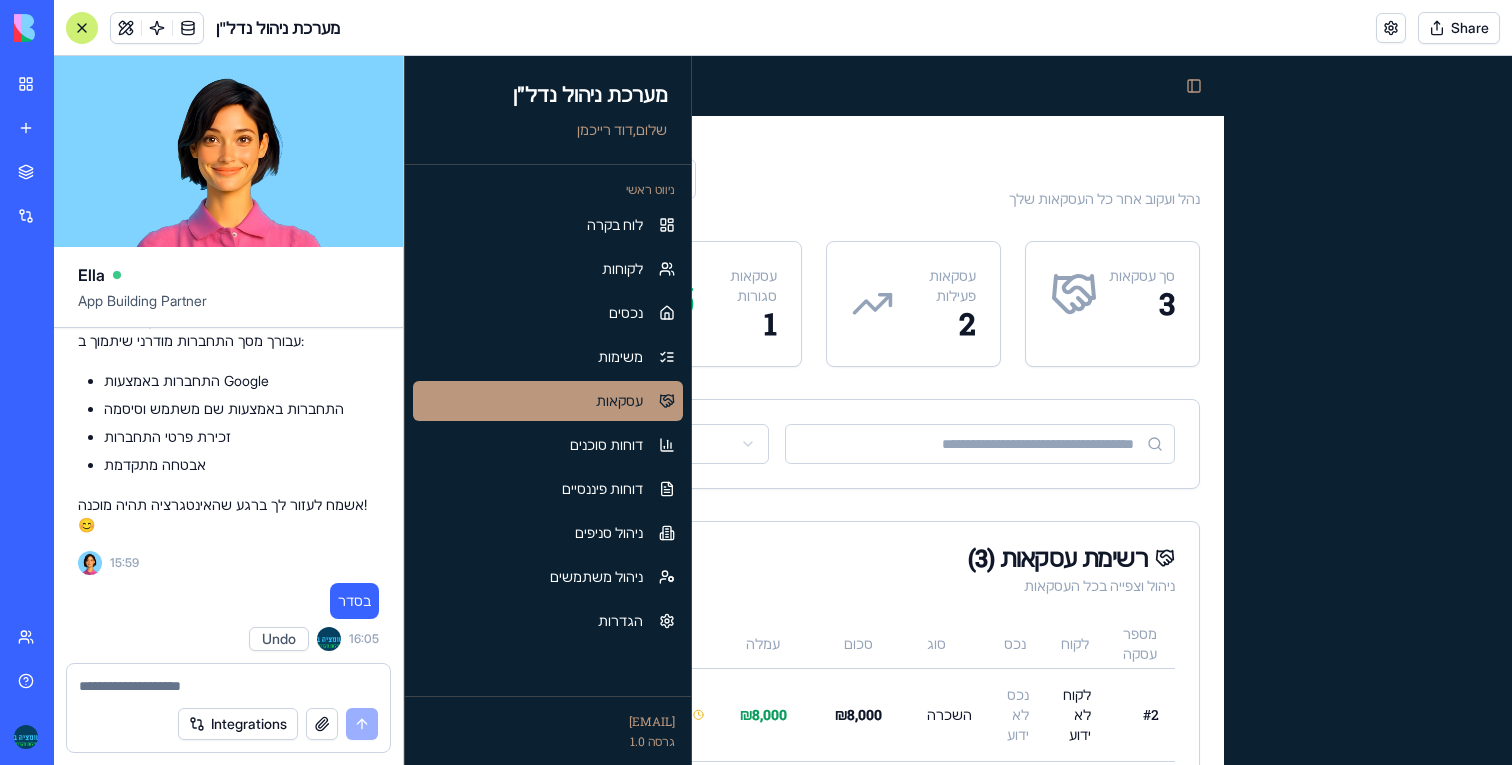click on "My workspace" at bounding box center [46, 84] 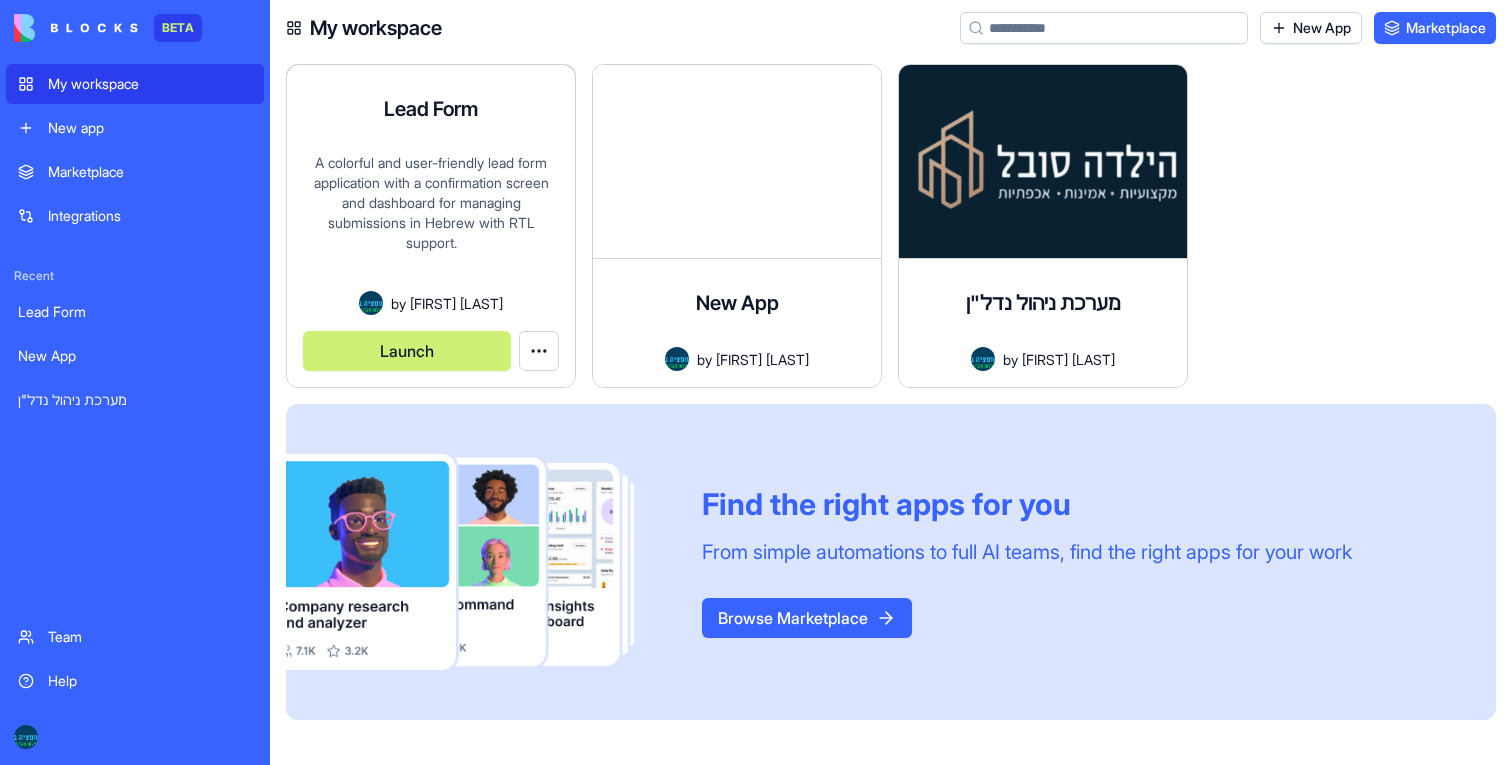 click on "Launch" at bounding box center (407, 351) 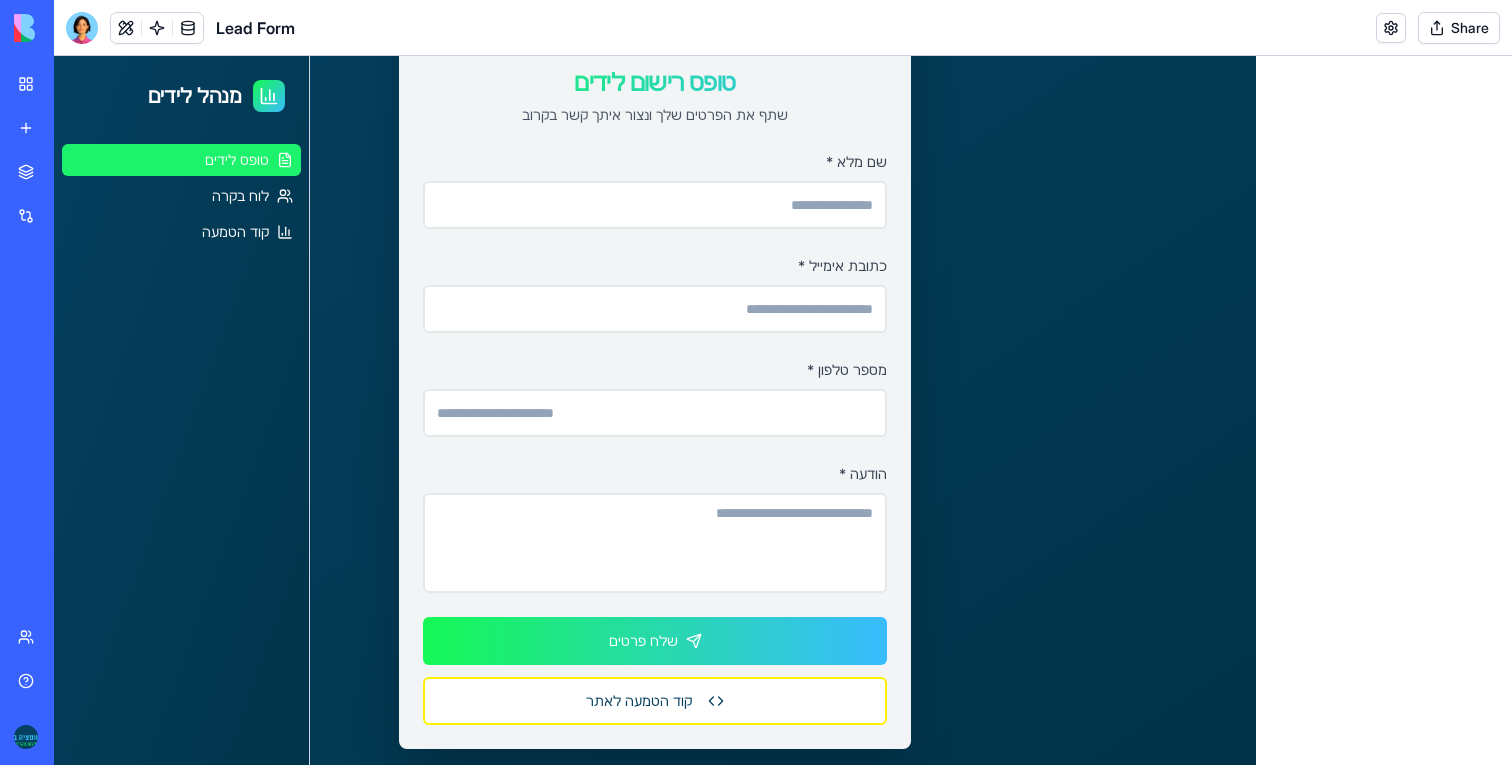 scroll, scrollTop: 0, scrollLeft: 0, axis: both 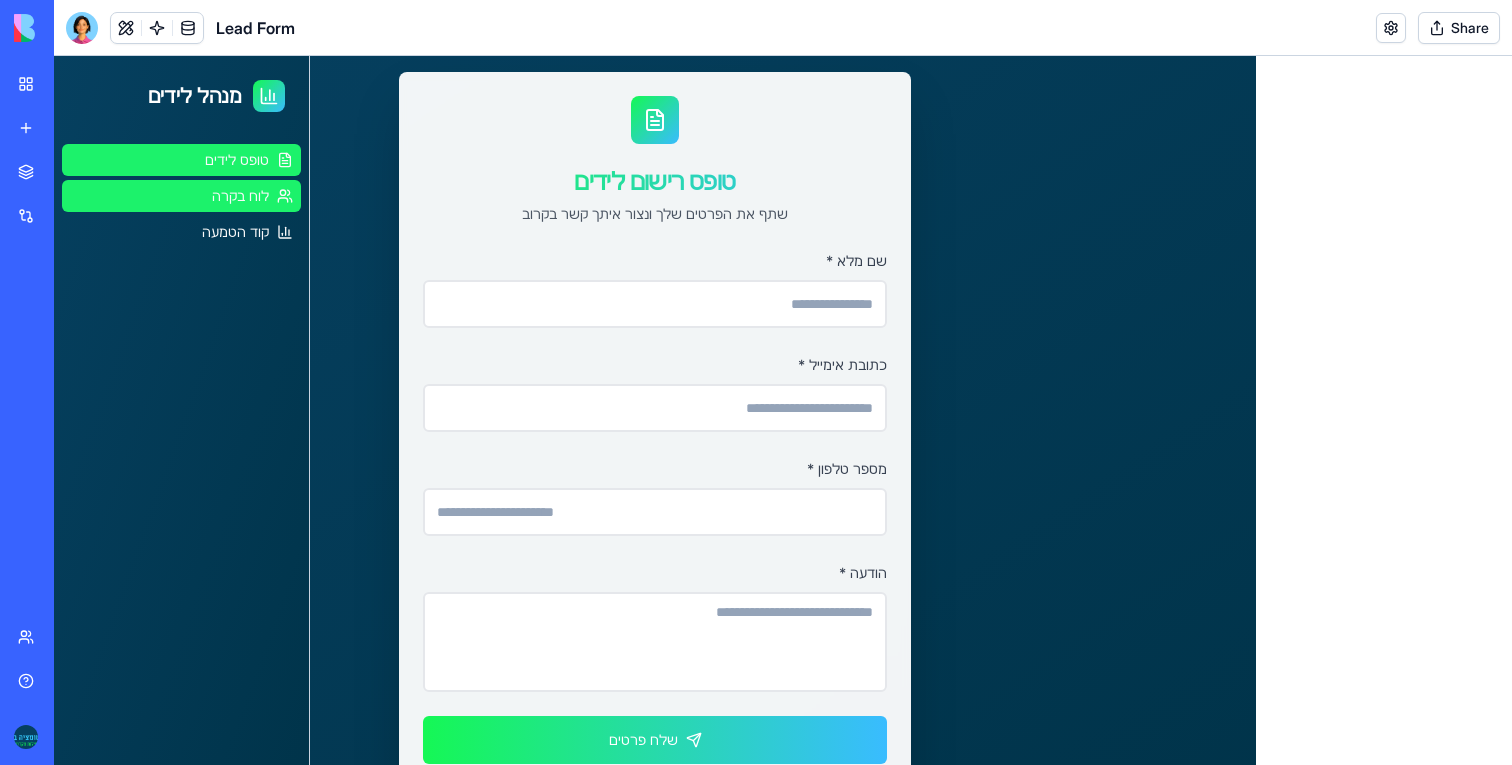 click on "לוח בקרה" at bounding box center [181, 196] 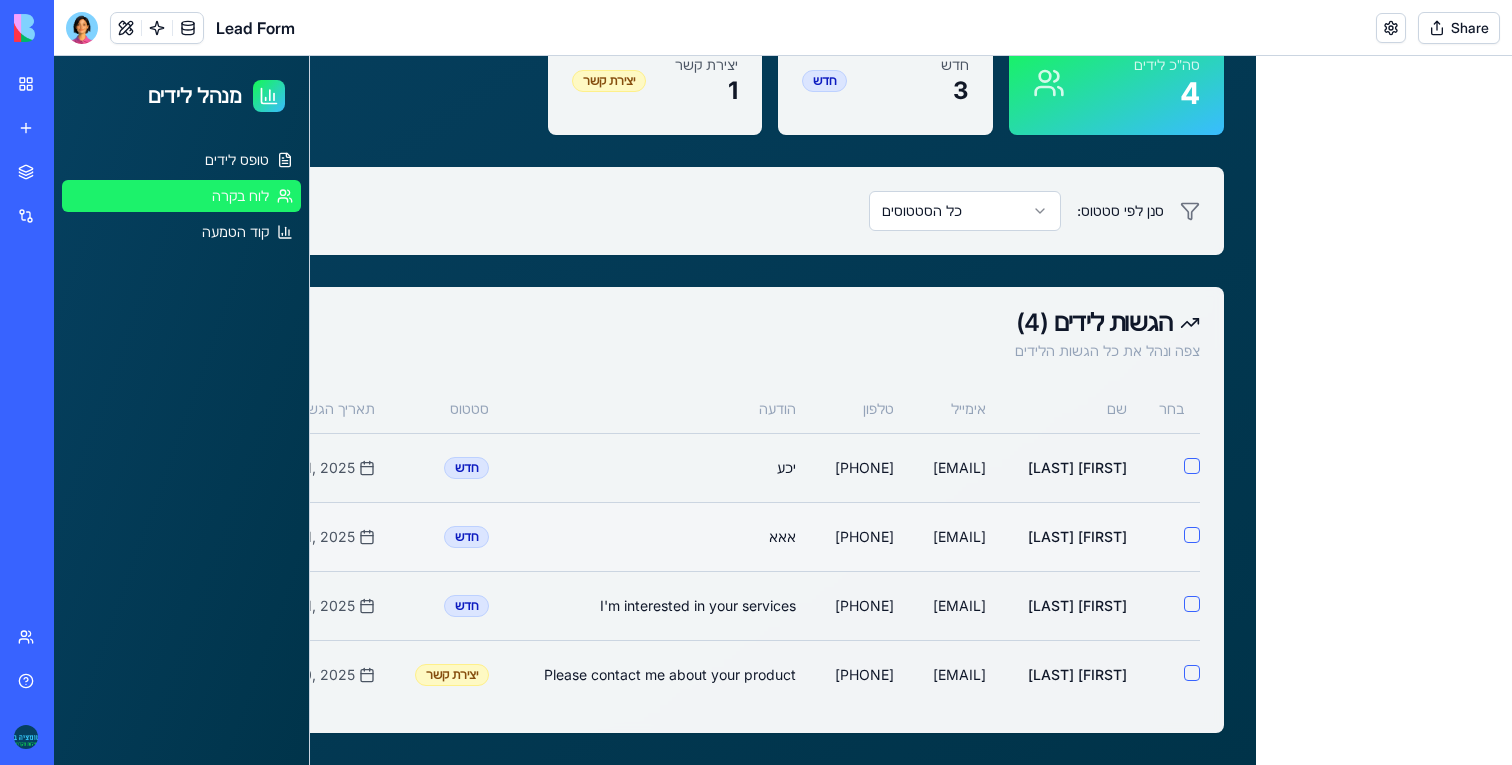 scroll, scrollTop: 0, scrollLeft: 0, axis: both 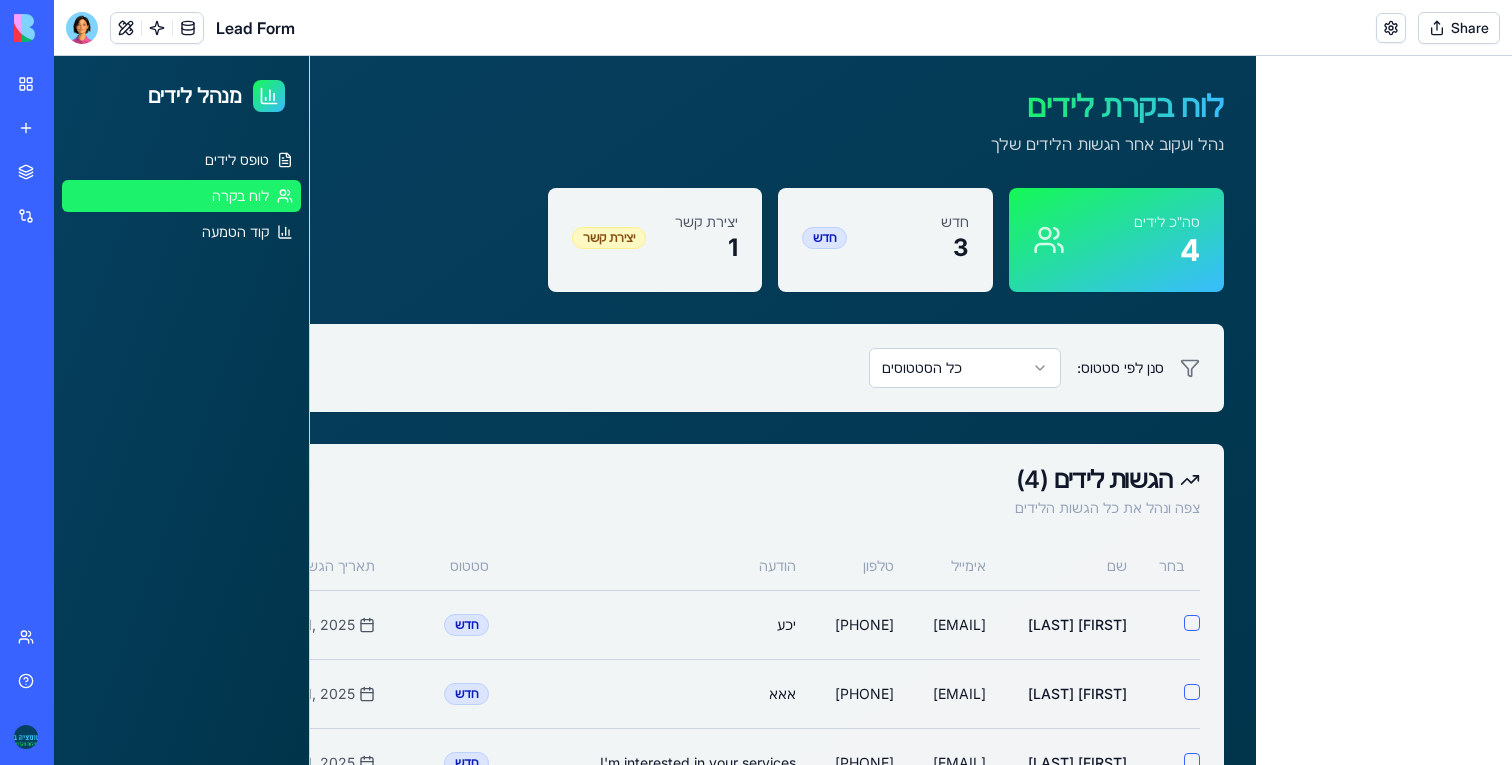 click on "טופס לידים לוח בקרה קוד הטמעה" at bounding box center [181, 196] 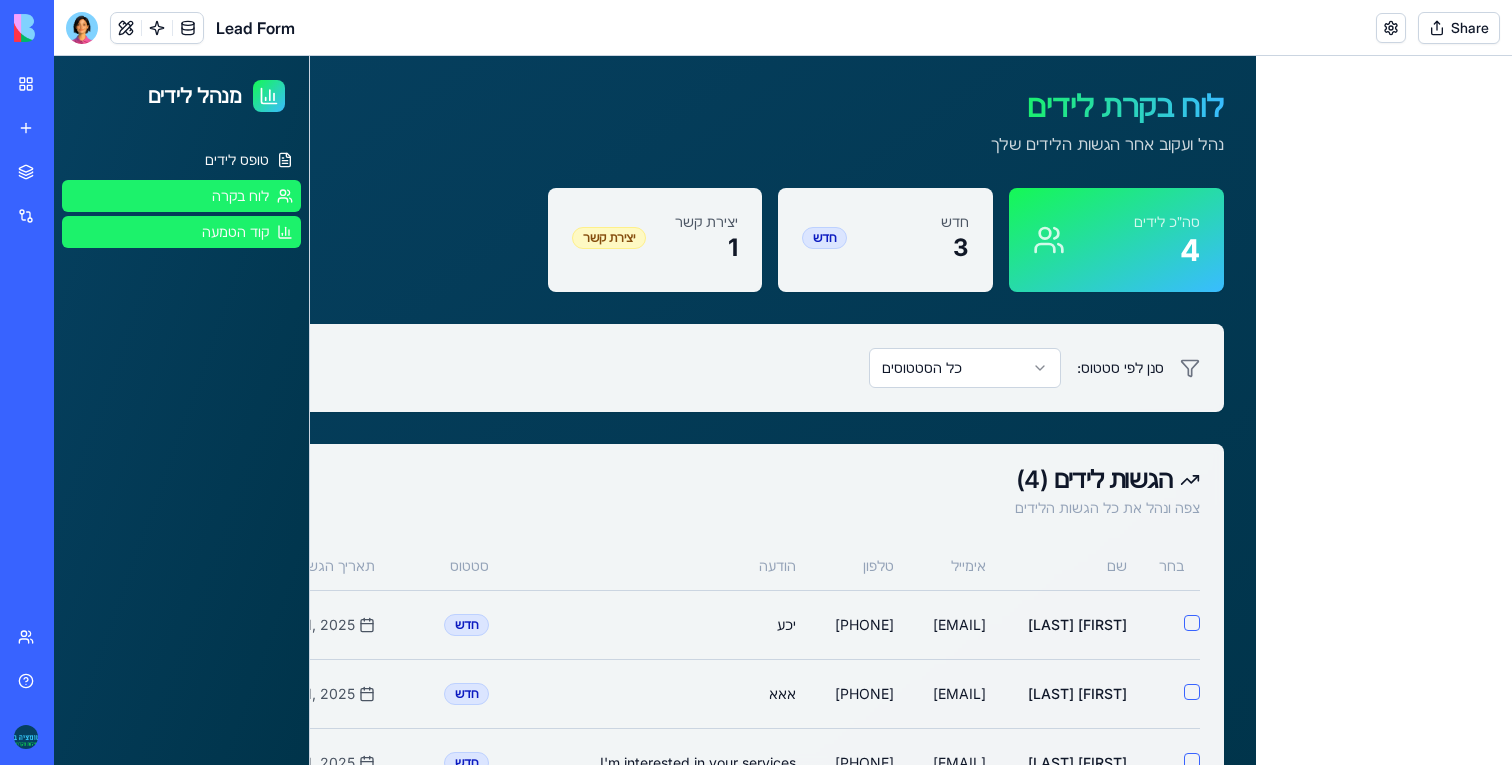 click on "קוד הטמעה" at bounding box center (235, 232) 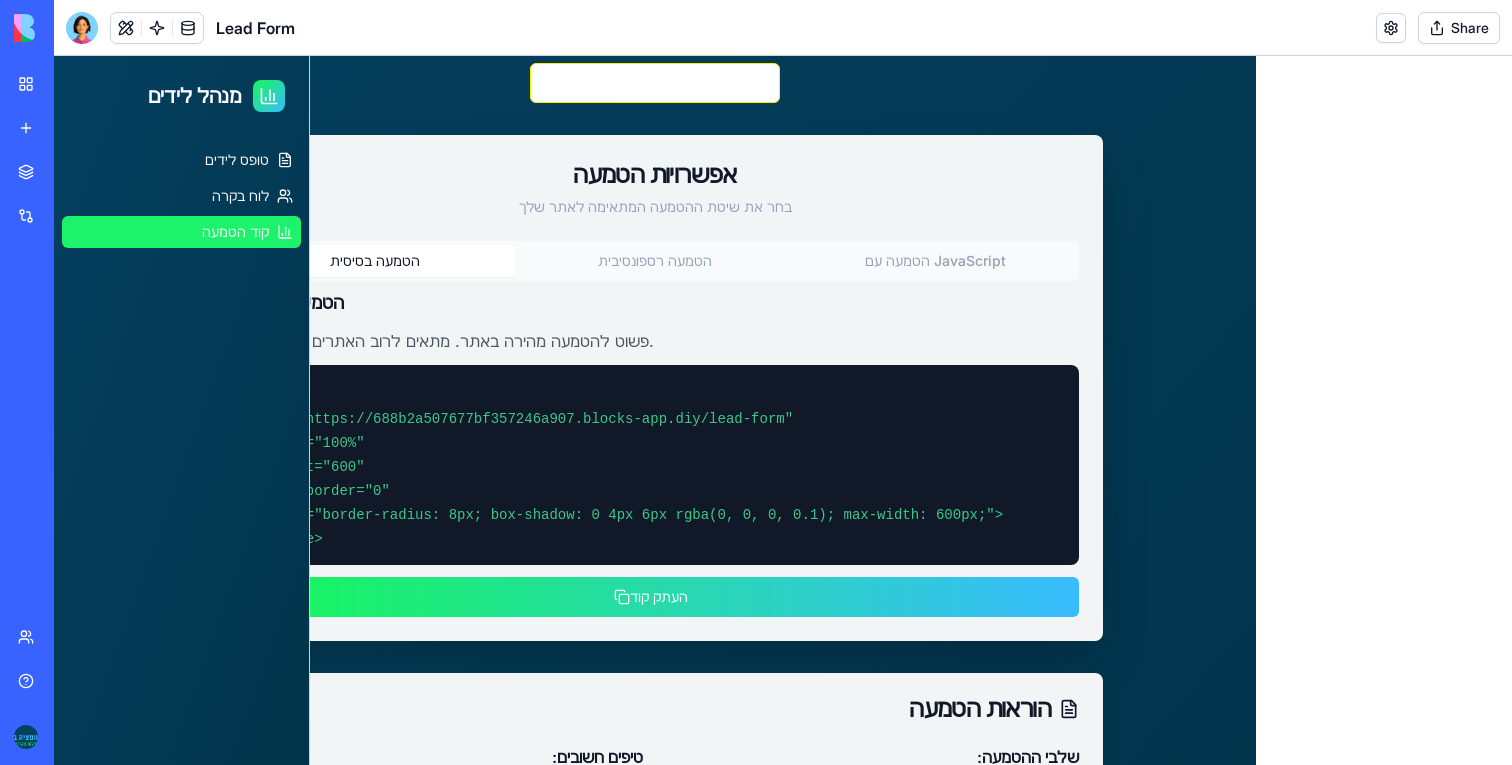 scroll, scrollTop: 0, scrollLeft: 0, axis: both 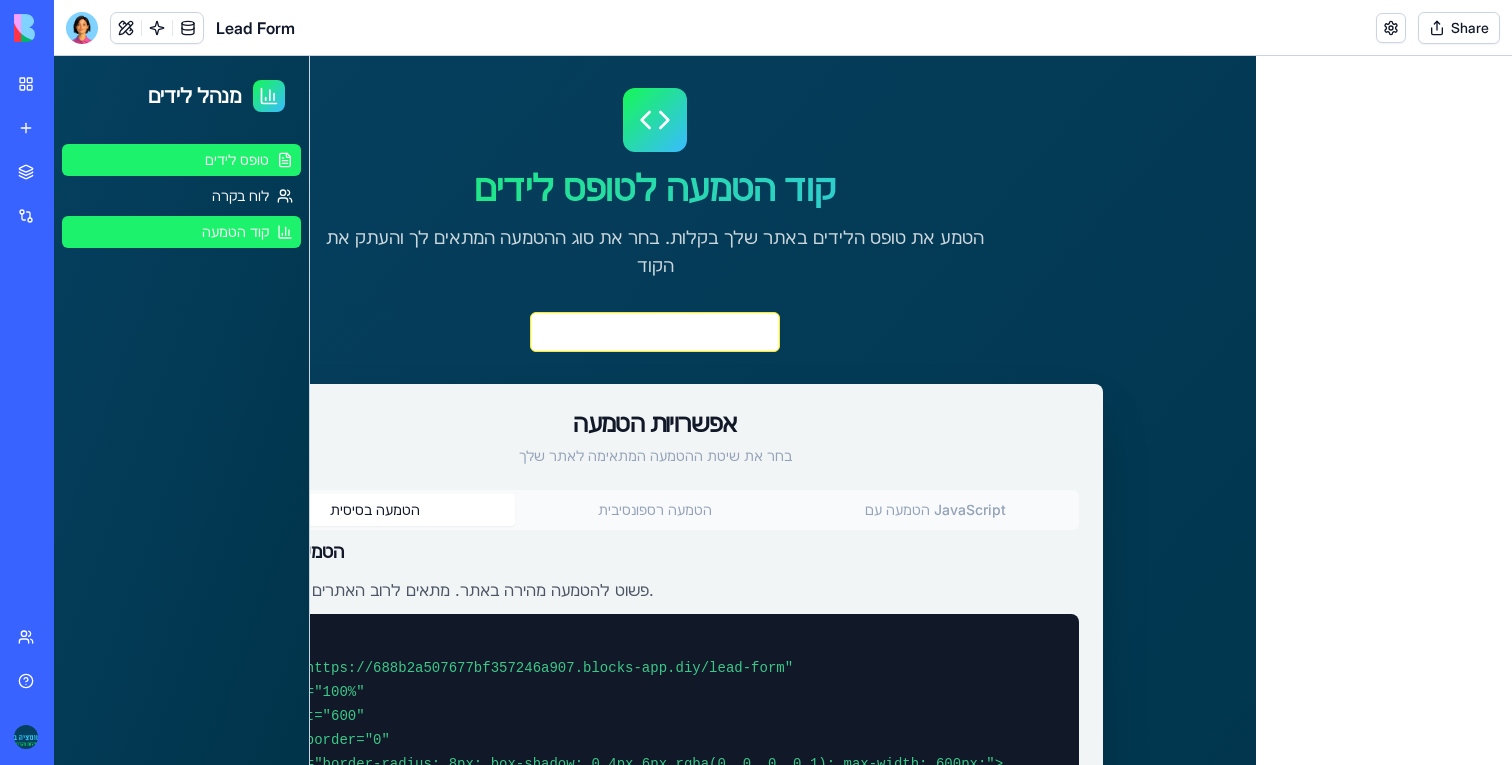 click on "טופס לידים" at bounding box center (237, 160) 